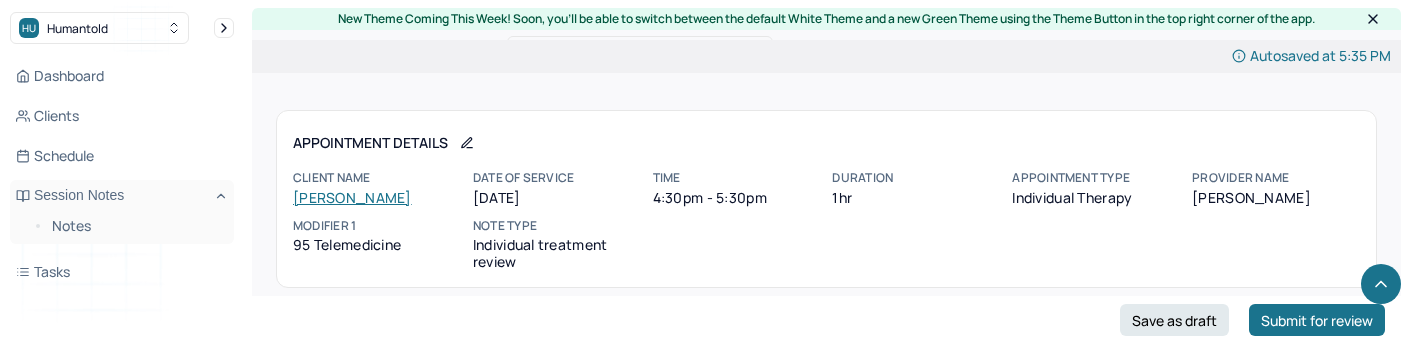 scroll, scrollTop: 4182, scrollLeft: 0, axis: vertical 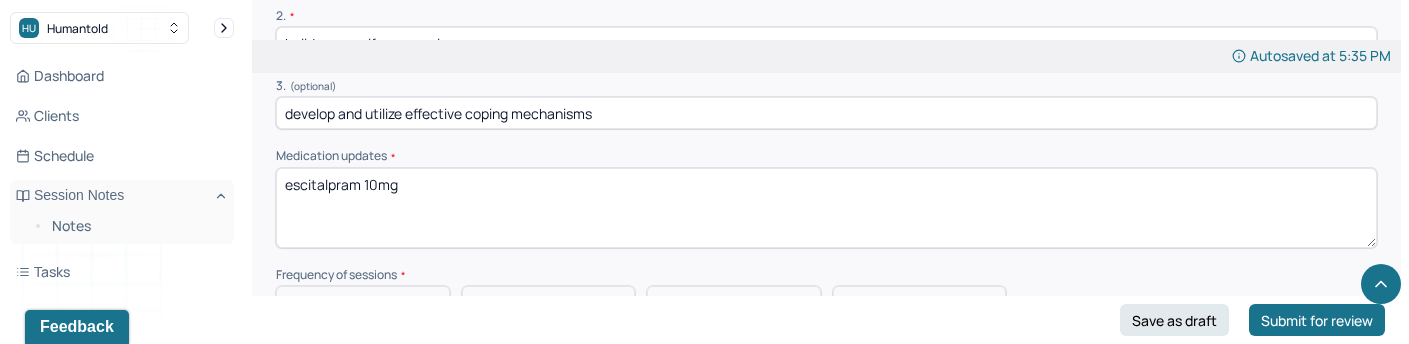click on "escitalpram 10mg" at bounding box center [826, 208] 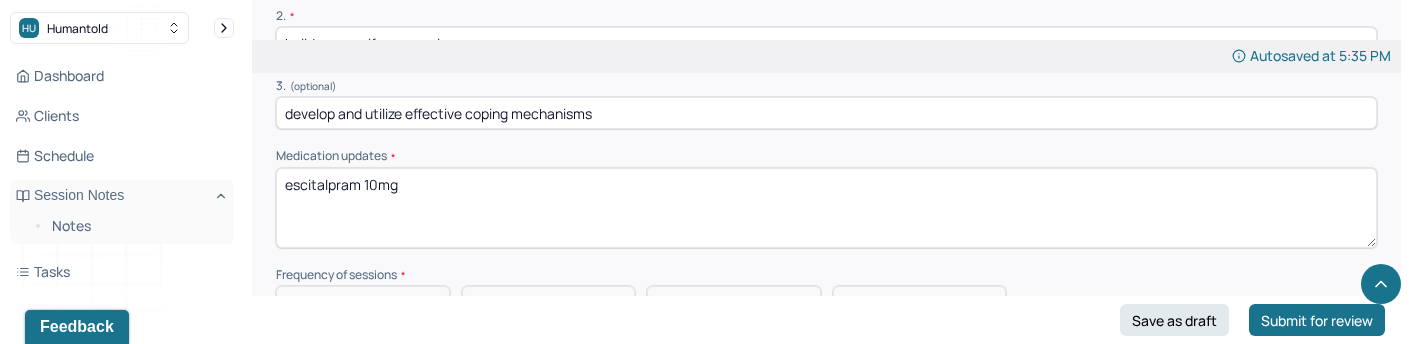 click on "escitalpram 10mg" at bounding box center [826, 208] 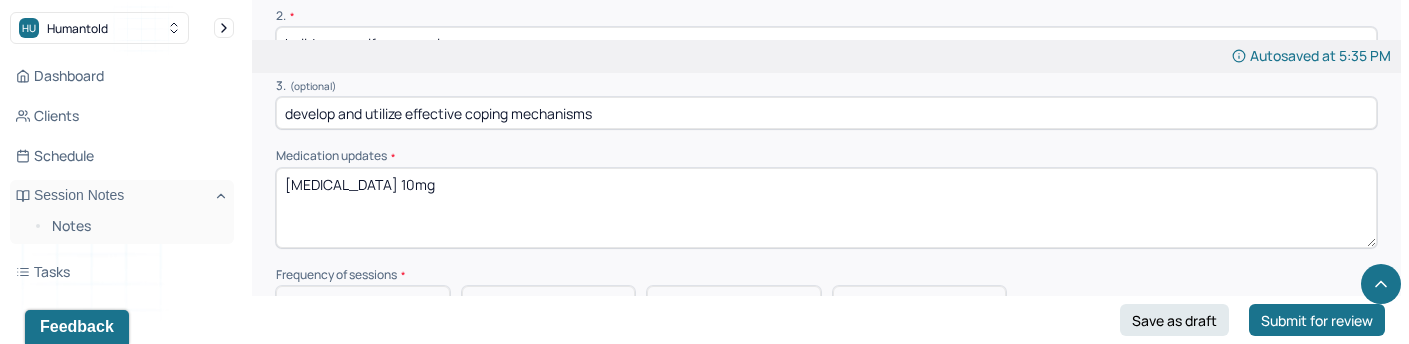 click on "escitalpram 10mg" at bounding box center [826, 208] 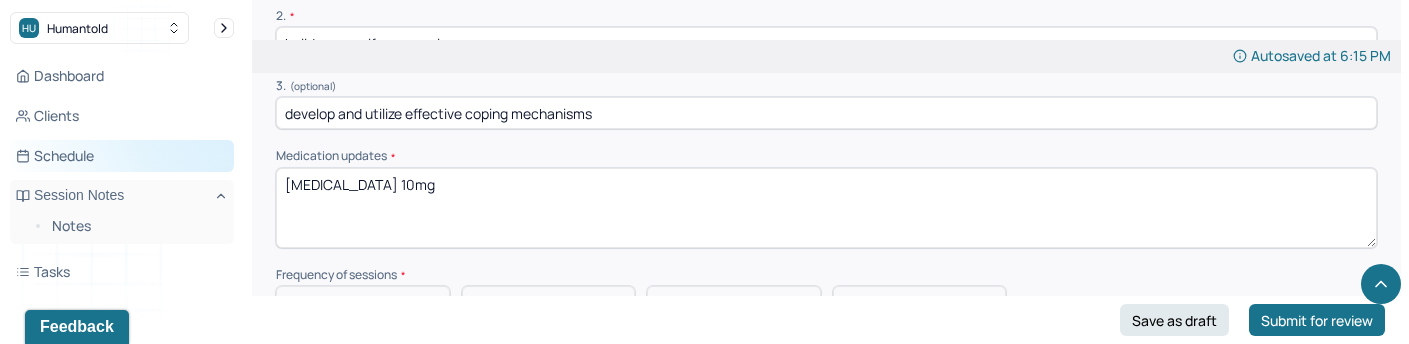 drag, startPoint x: 414, startPoint y: 170, endPoint x: 211, endPoint y: 170, distance: 203 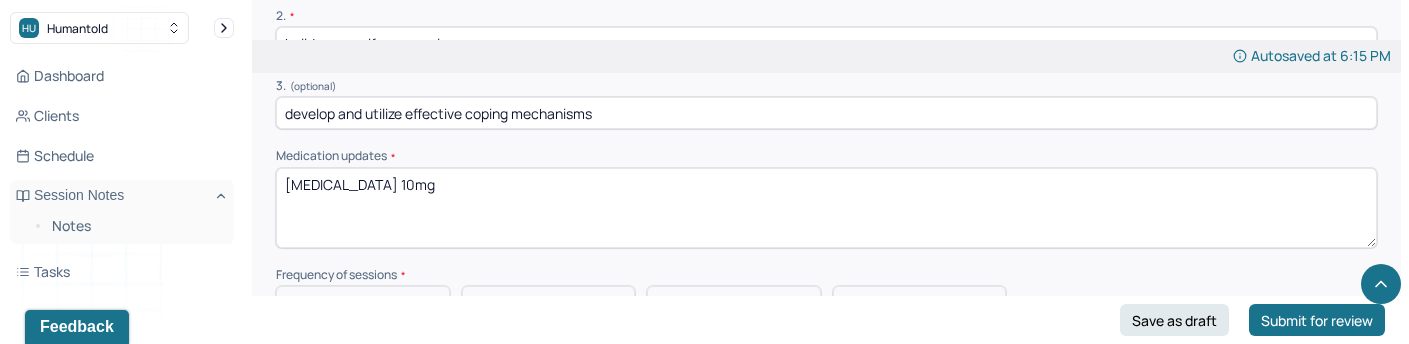 type on "[MEDICAL_DATA] 10mg" 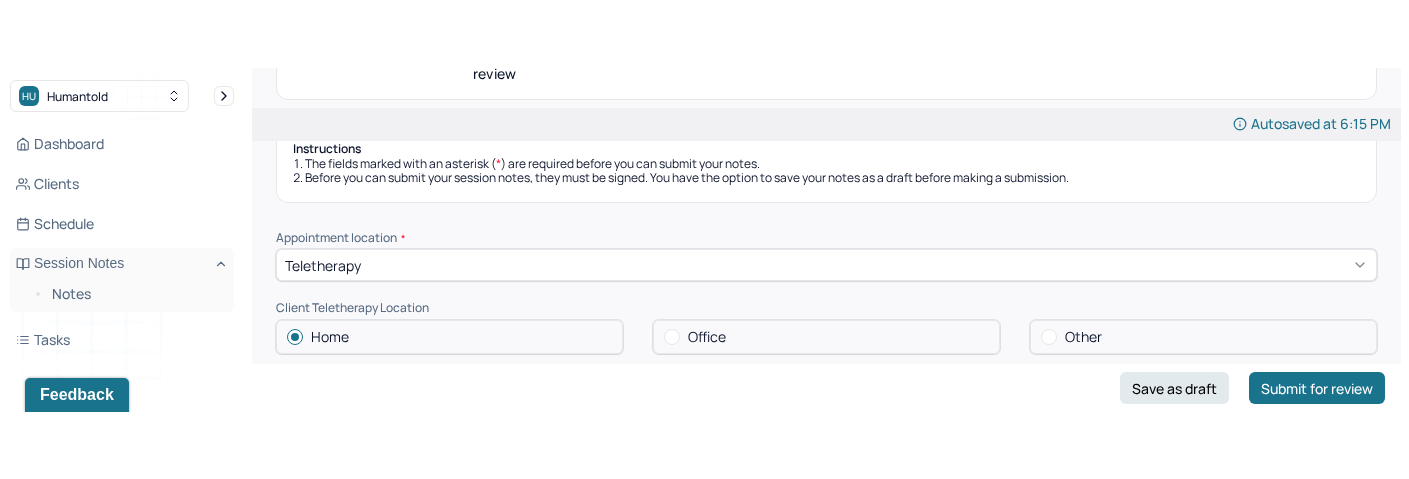scroll, scrollTop: 228, scrollLeft: 0, axis: vertical 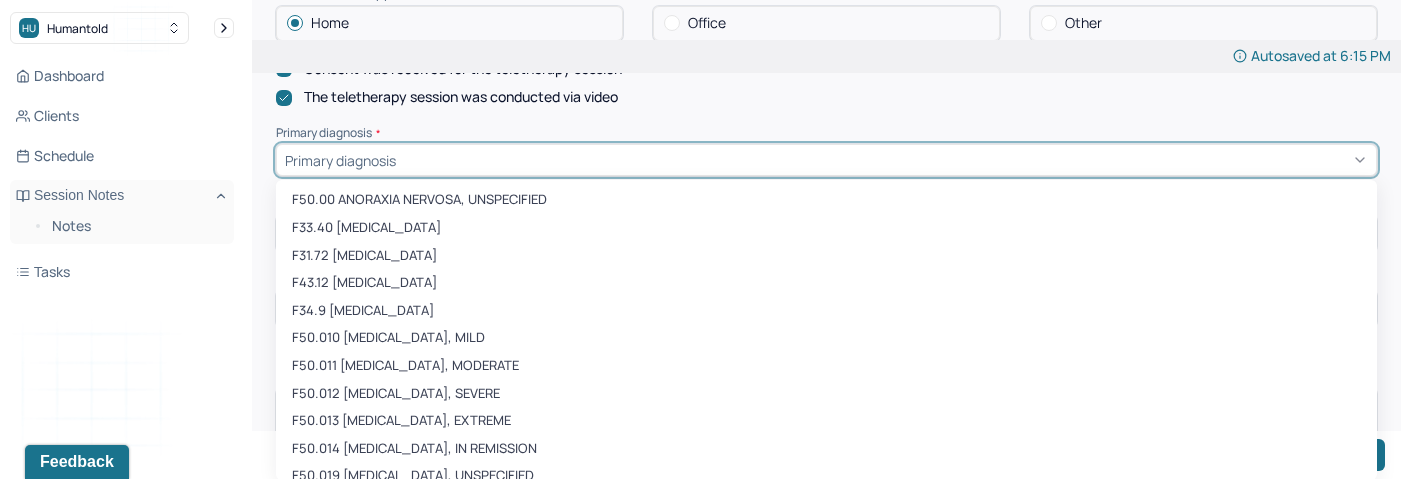 click on "F50.00 ANORAXIA NERVOSA, UNSPECIFIED, 1 of 472. 472 results available. Use Up and Down to choose options, press Enter to select the currently focused option, press Escape to exit the menu, press Tab to select the option and exit the menu. Primary diagnosis F50.00 ANORAXIA NERVOSA, UNSPECIFIED F33.40 [MEDICAL_DATA] F31.72 [MEDICAL_DATA] F43.12 [MEDICAL_DATA] F34.9 [MEDICAL_DATA] F50.010 [MEDICAL_DATA], MILD F50.011 [MEDICAL_DATA], MODERATE F50.012 [MEDICAL_DATA], SEVERE F50.013 [MEDICAL_DATA], EXTREME F50.014 [MEDICAL_DATA], IN REMISSION F50.019 [MEDICAL_DATA], UNSPECIFIED F42.2 [MEDICAL_DATA] F42.4 [MEDICAL_DATA] F32.81 [MEDICAL_DATA] F43.81 PROLONGED GRIEF DISORDER" at bounding box center (826, 160) 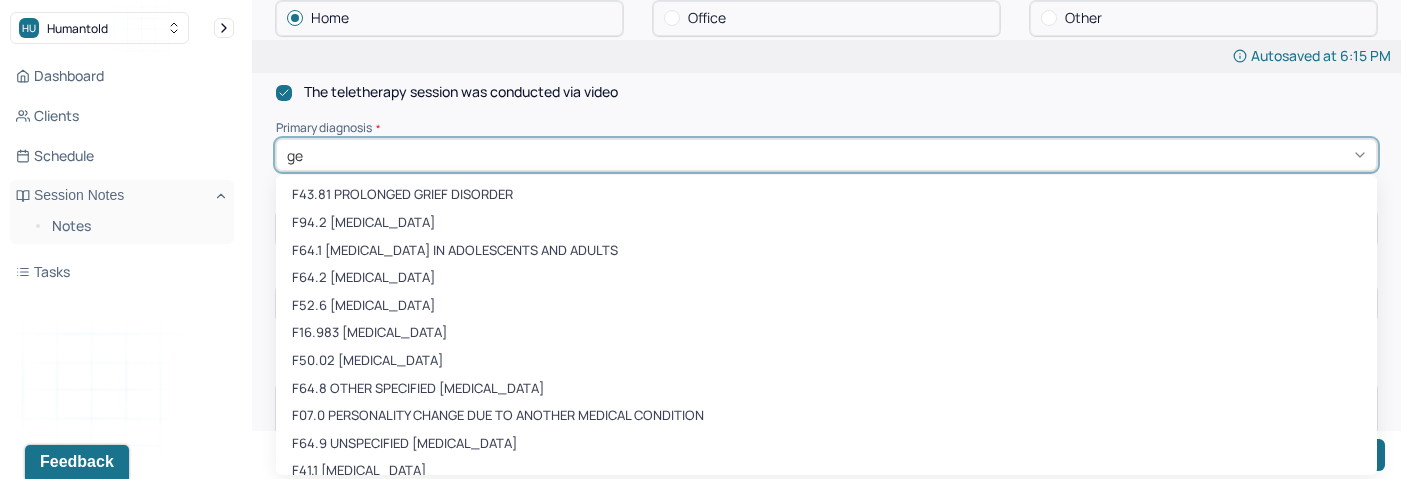 type on "gen" 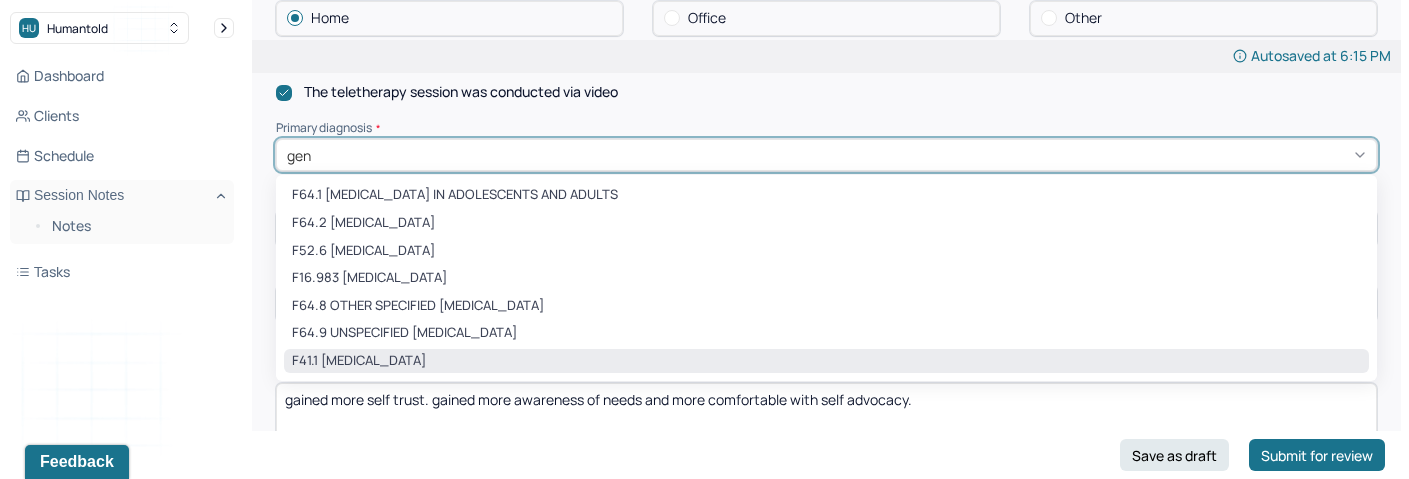 click on "F41.1 [MEDICAL_DATA]" at bounding box center (826, 361) 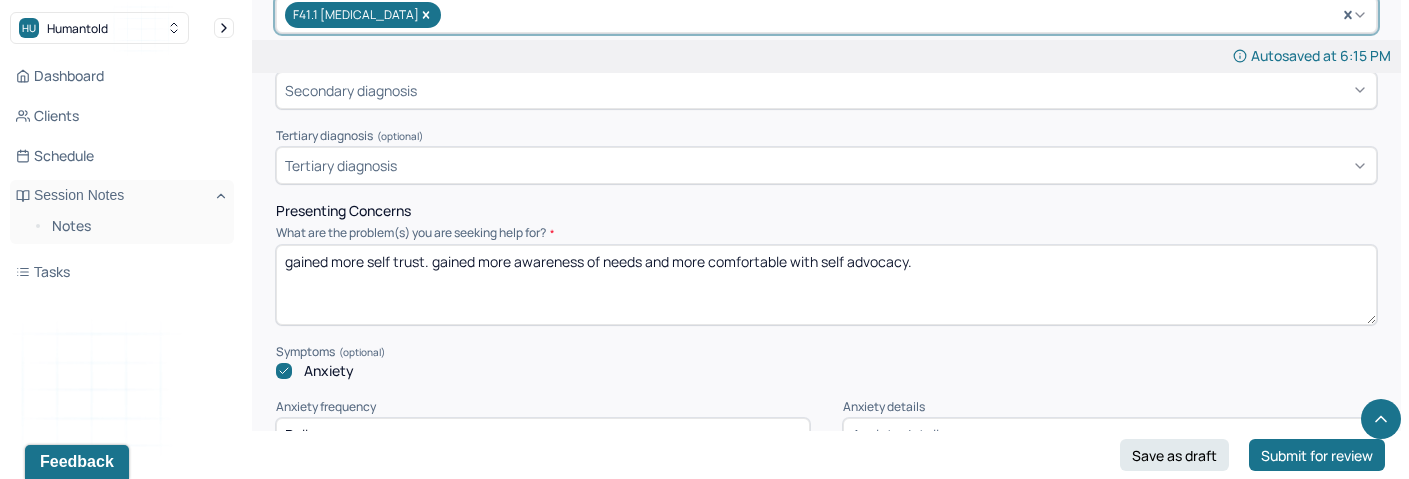 scroll, scrollTop: 724, scrollLeft: 0, axis: vertical 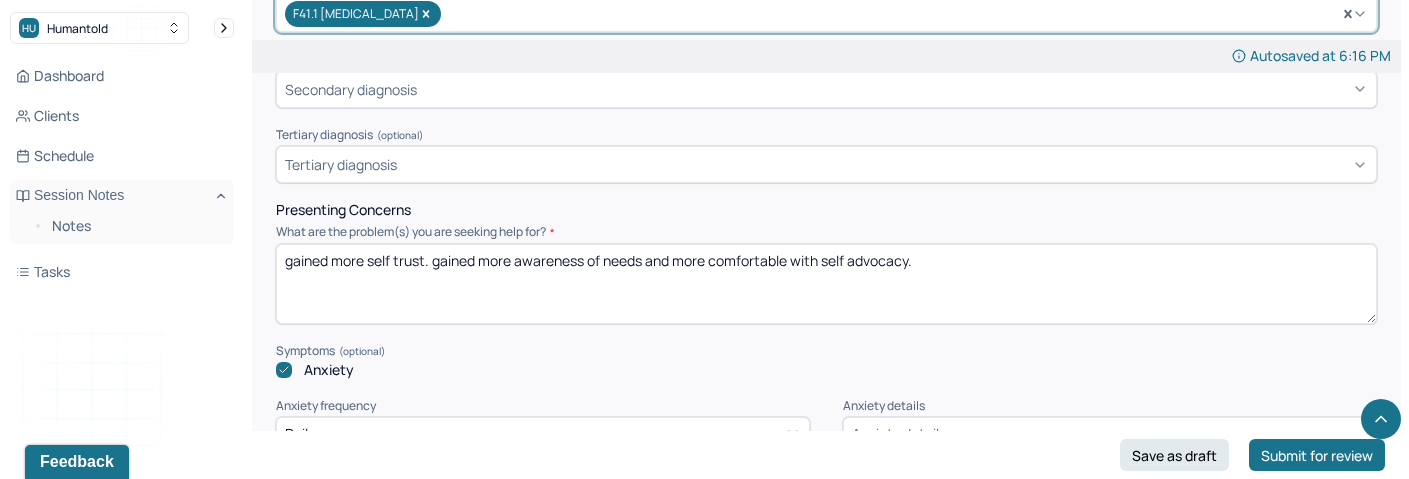 click on "gained more self trust. gained more awareness of needs and more comfortable with self advocacy." at bounding box center (826, 284) 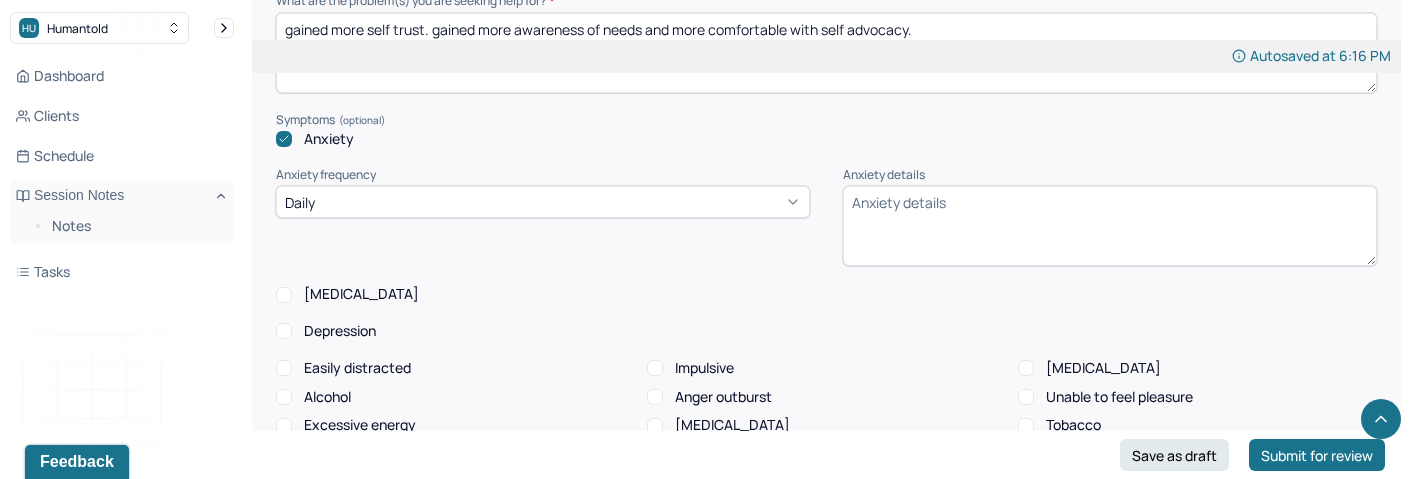 scroll, scrollTop: 957, scrollLeft: 0, axis: vertical 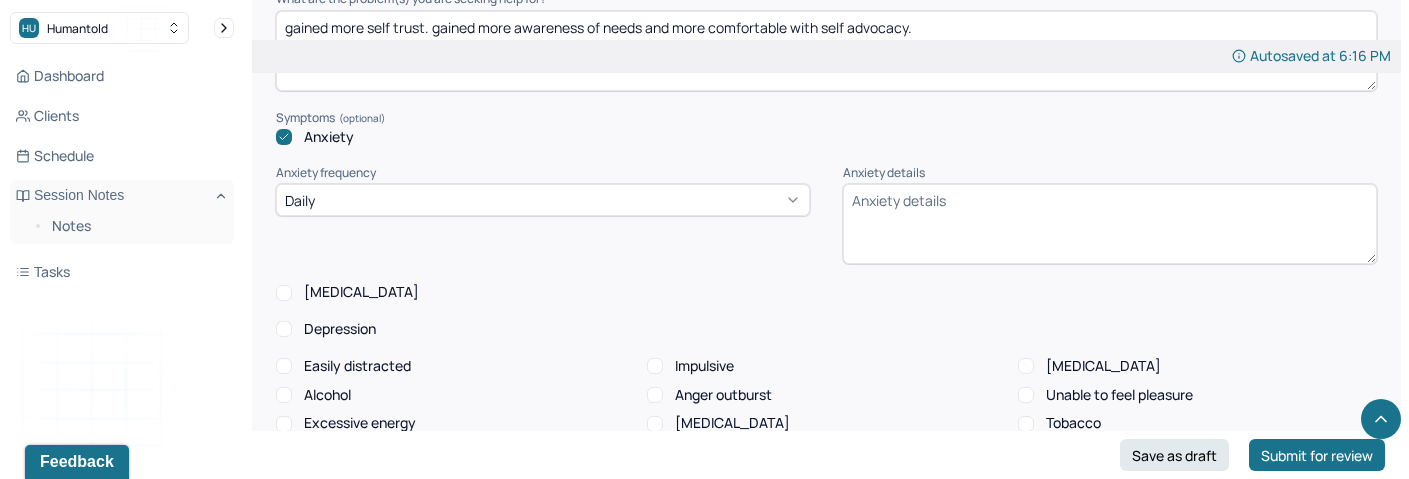 click on "Appointment location * Teletherapy Client Teletherapy Location Home Office Other Provider Teletherapy Location Home Office Other Consent was received for the teletherapy session The teletherapy session was conducted via video Primary diagnosis * F41.1 [MEDICAL_DATA] Secondary diagnosis (optional) Secondary diagnosis Tertiary diagnosis (optional) Tertiary diagnosis Presenting Concerns What are the problem(s) you are seeking help for? gained more self trust. gained more awareness of needs and more comfortable with self advocacy.  Symptoms Anxiety Anxiety frequency Daily Anxiety details [MEDICAL_DATA] [MEDICAL_DATA] Easily distracted Impulsive [MEDICAL_DATA] Alcohol Anger outburst Unable to feel pleasure Excessive energy [MEDICAL_DATA] Tobacco [MEDICAL_DATA] Other symptoms (optional) Physical symptoms * Medication physical/psychiatric * Sleeping habits and concerns * Difficulties with appetite or eating patterns *" at bounding box center (826, 257) 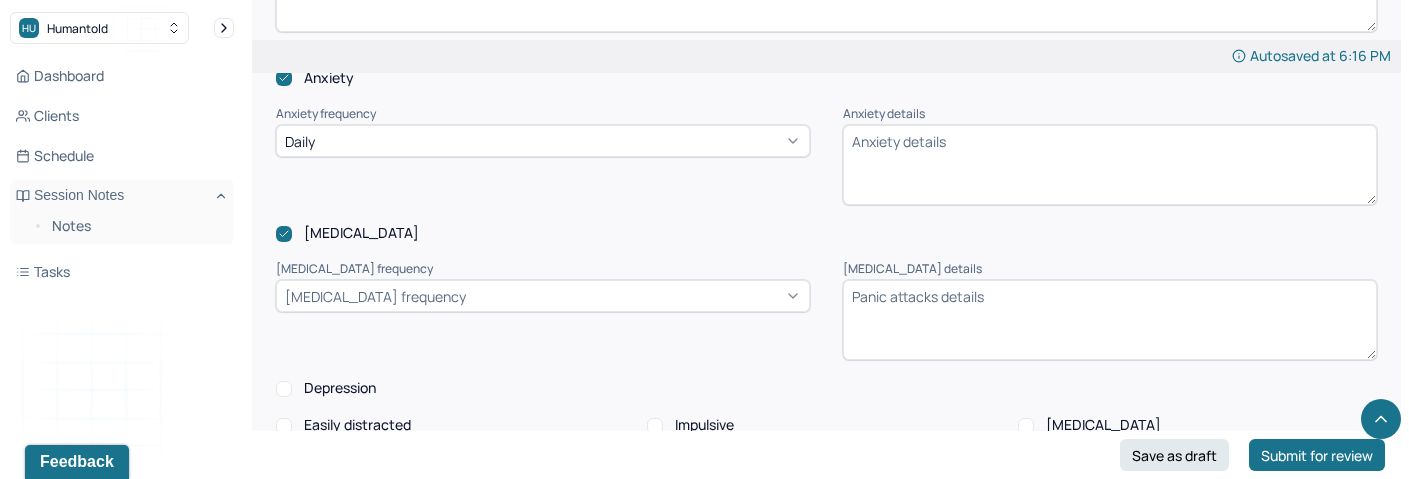 click on "[MEDICAL_DATA] frequency" at bounding box center (543, 320) 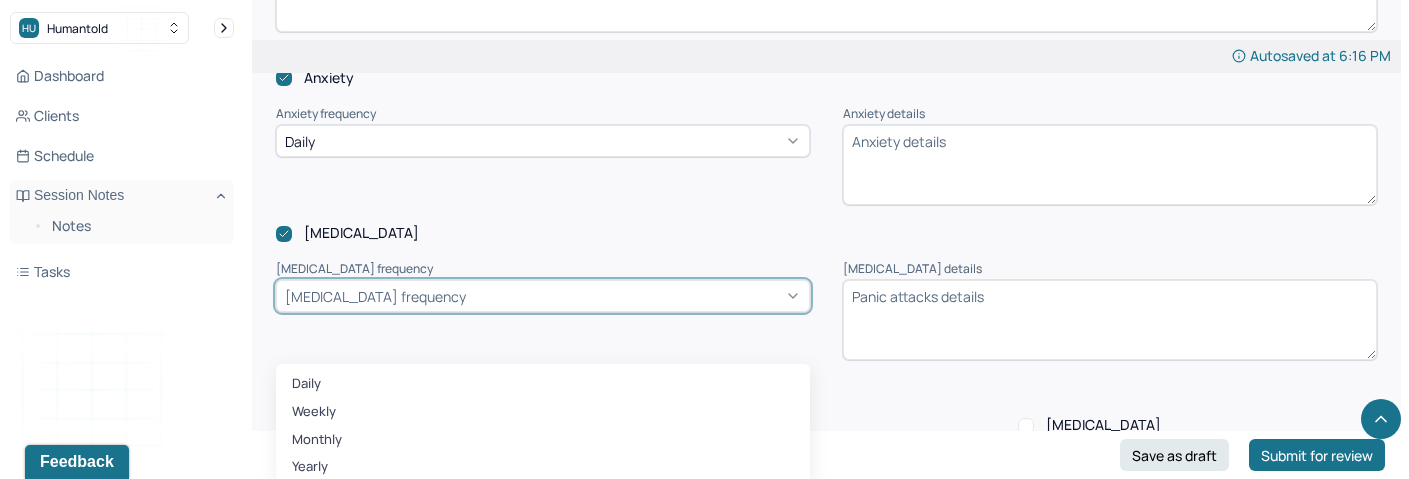 scroll, scrollTop: 1025, scrollLeft: 0, axis: vertical 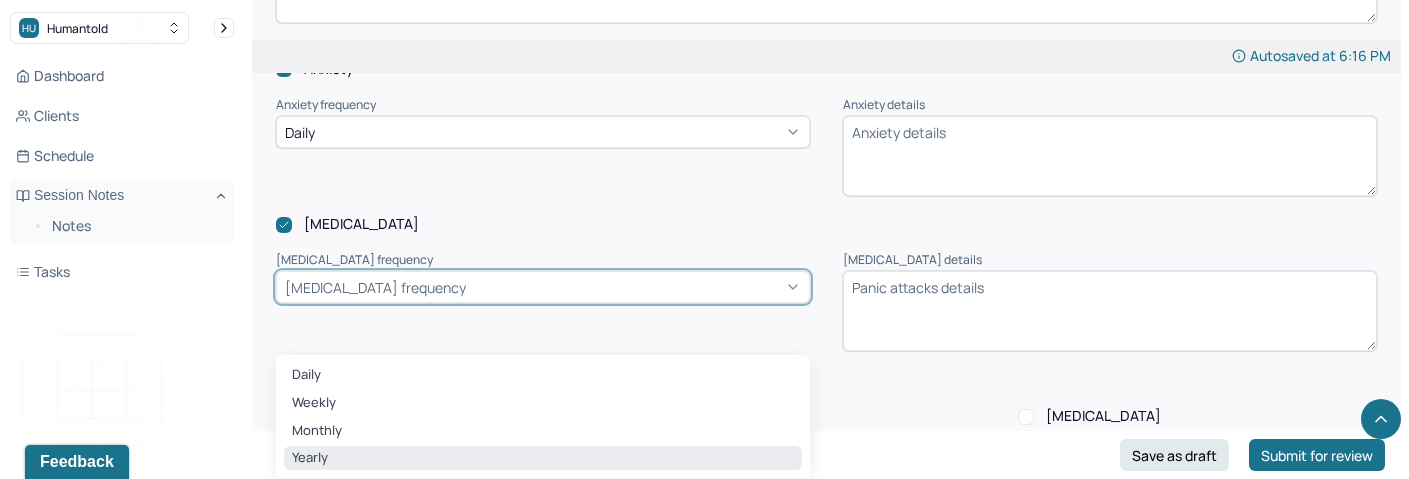 click on "Yearly" at bounding box center (543, 458) 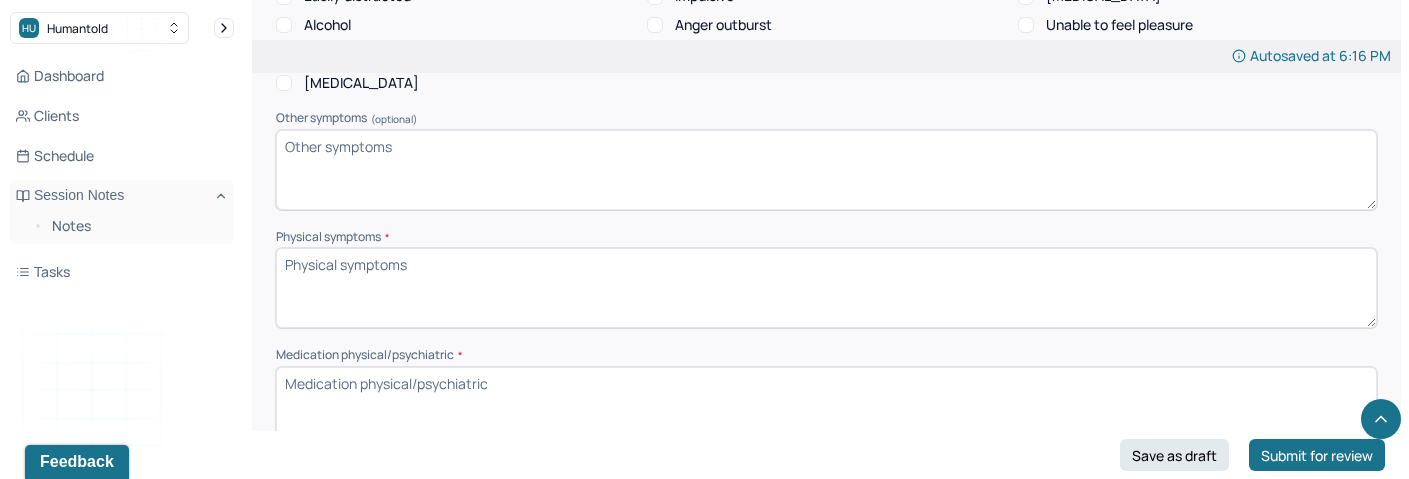 scroll, scrollTop: 1433, scrollLeft: 0, axis: vertical 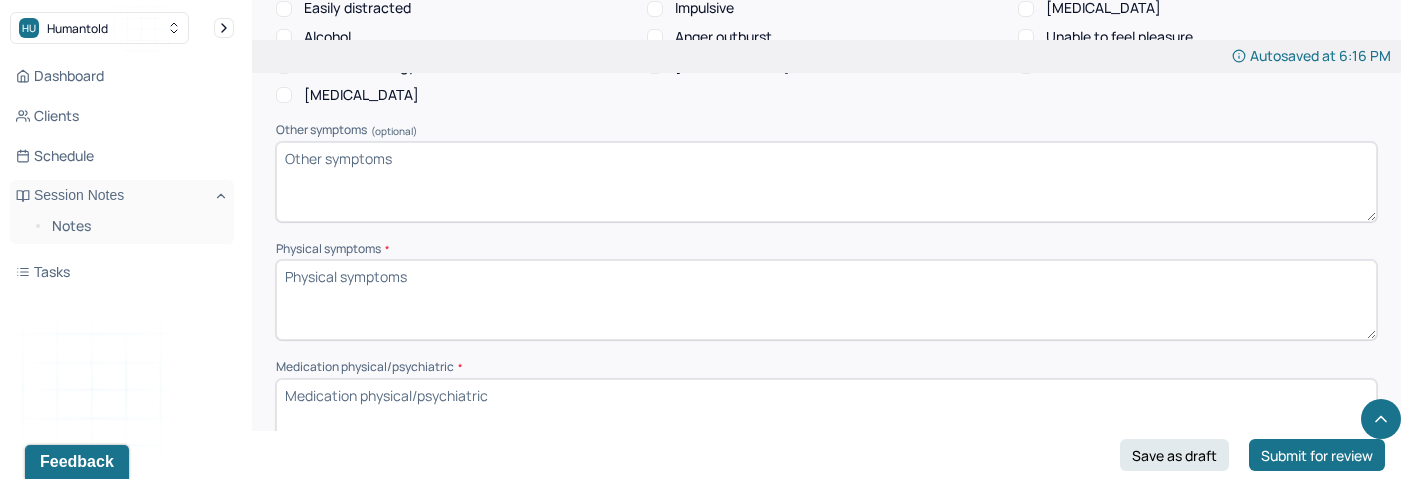 click on "Other symptoms (optional)" at bounding box center [826, 182] 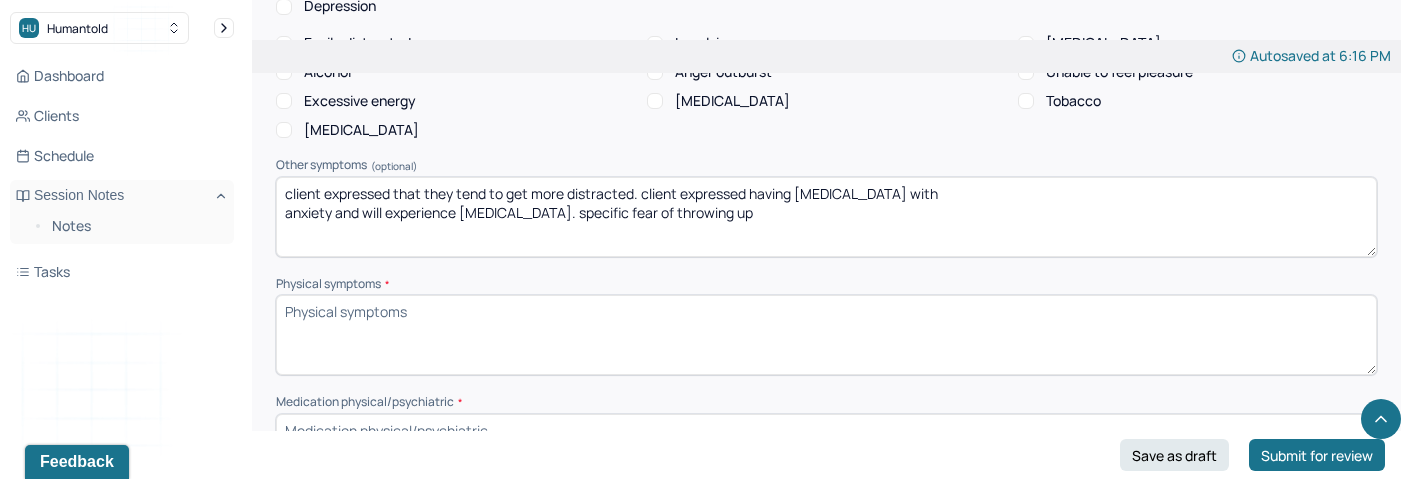 scroll, scrollTop: 1400, scrollLeft: 0, axis: vertical 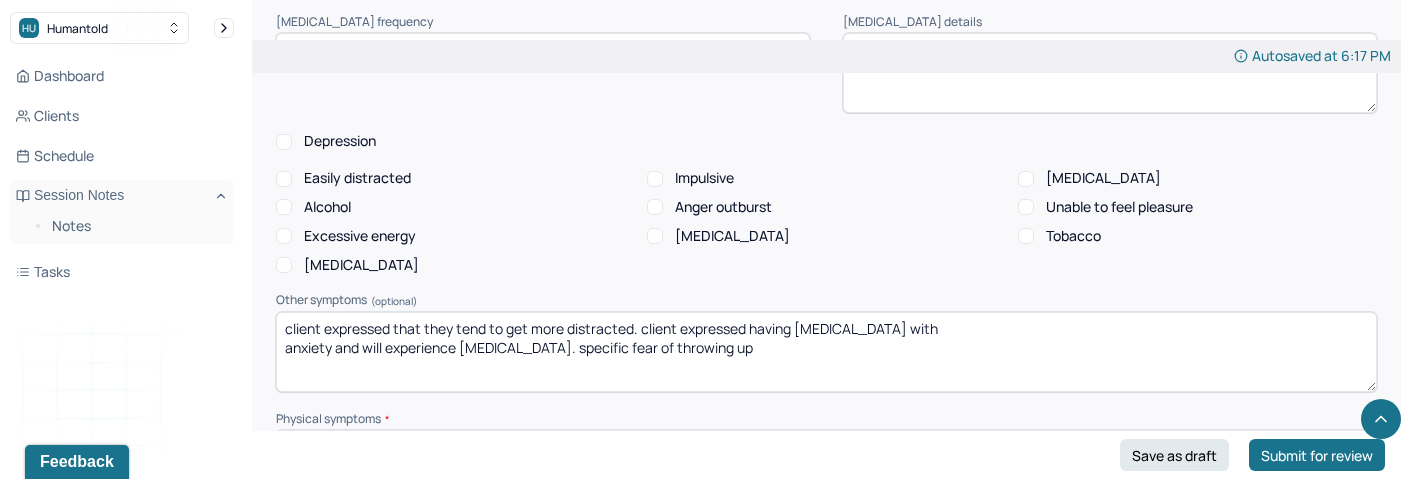 type on "client expressed that they tend to get more distracted. client expressed having [MEDICAL_DATA] with
anxiety and will experience [MEDICAL_DATA]. specific fear of throwing up" 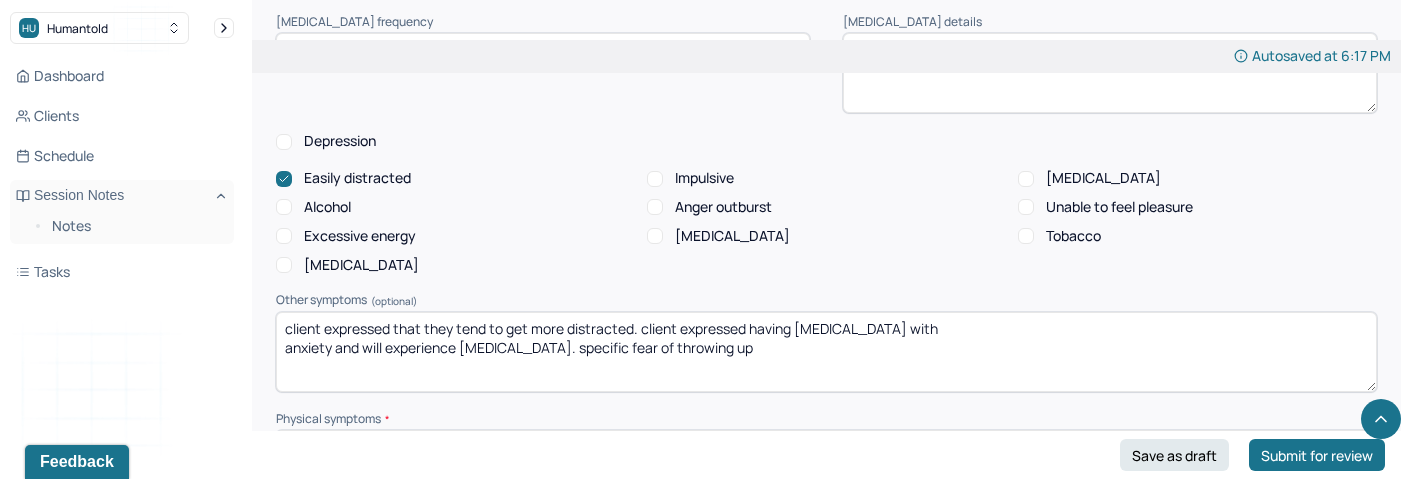click on "[MEDICAL_DATA]" at bounding box center [284, 265] 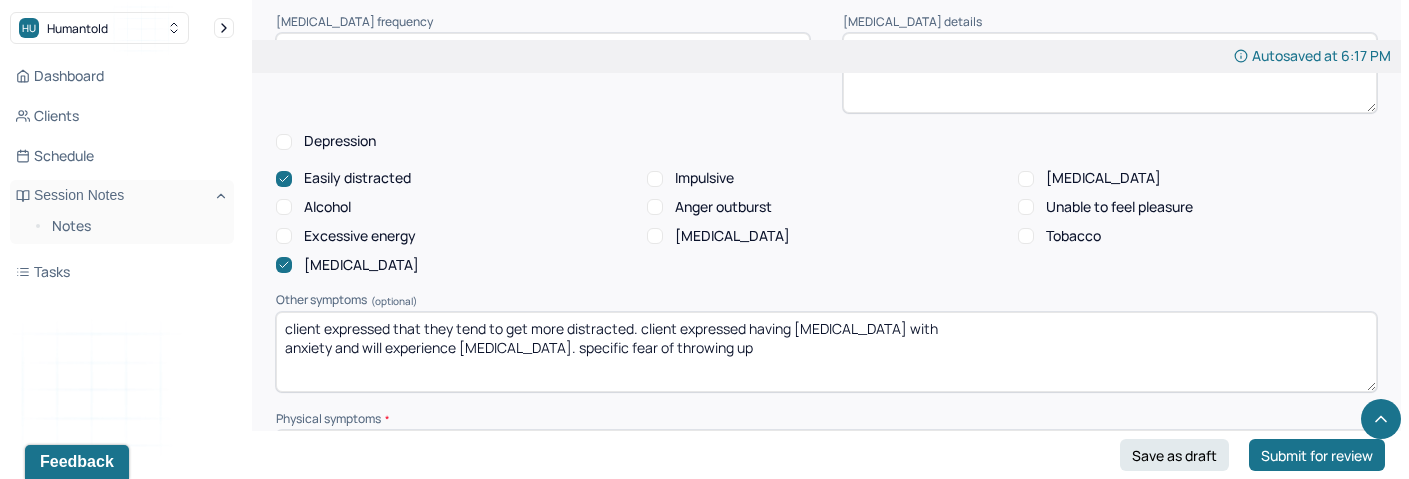 drag, startPoint x: 674, startPoint y: 322, endPoint x: 636, endPoint y: 323, distance: 38.013157 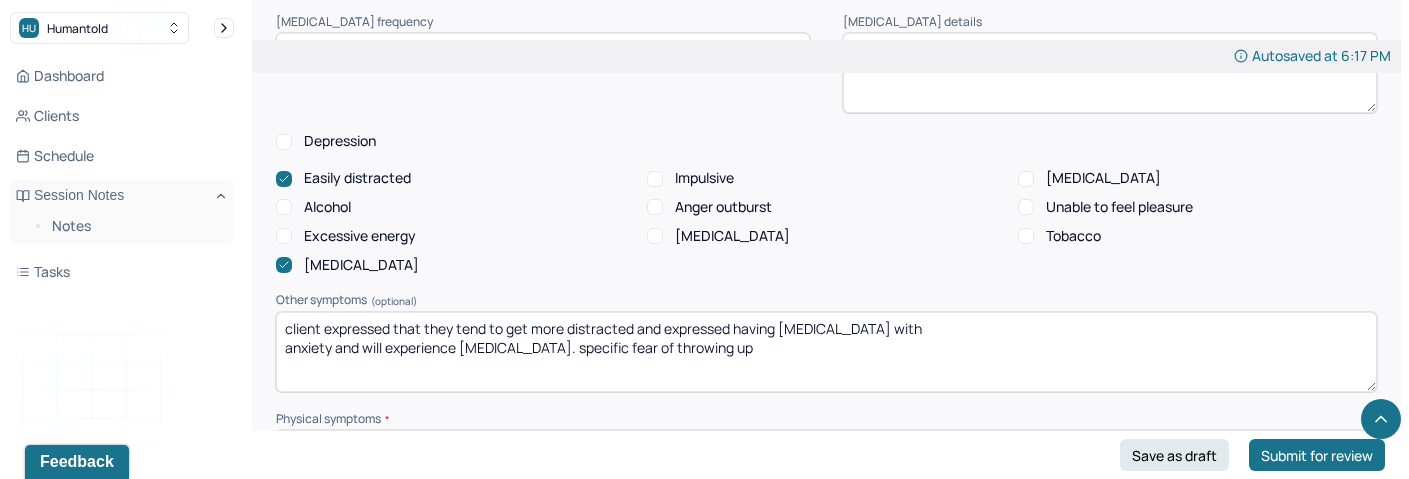 click on "client expressed that they tend to get more distracted and expressed having [MEDICAL_DATA] with
anxiety and will experience [MEDICAL_DATA]. specific fear of throwing up" at bounding box center (826, 352) 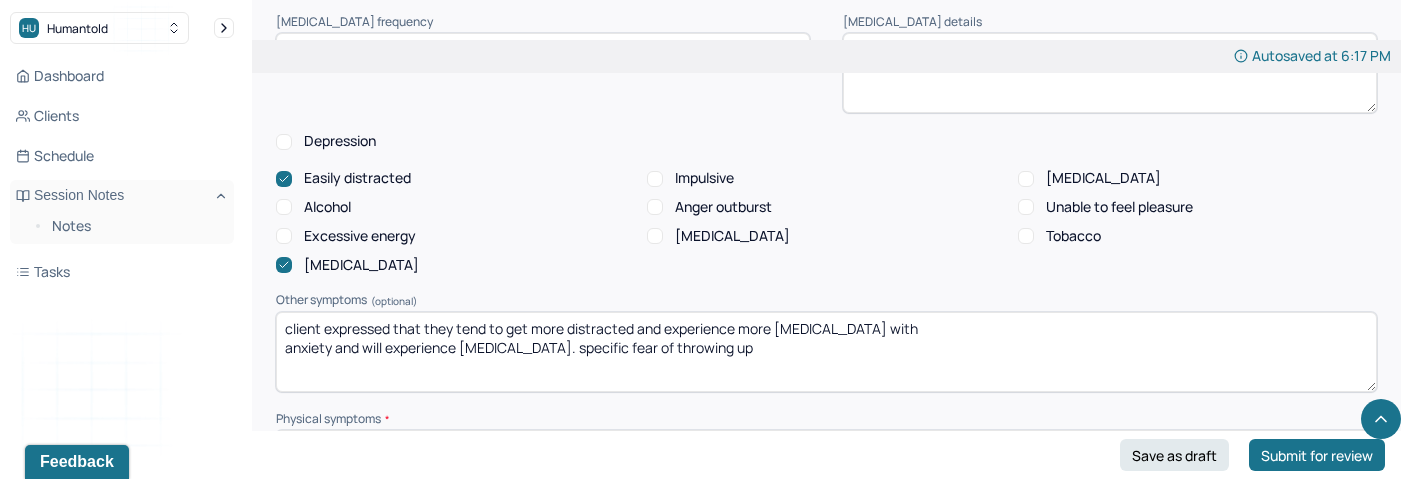 click on "client expressed that they tend to get more distracted and expressed having [MEDICAL_DATA] with
anxiety and will experience [MEDICAL_DATA]. specific fear of throwing up" at bounding box center [826, 352] 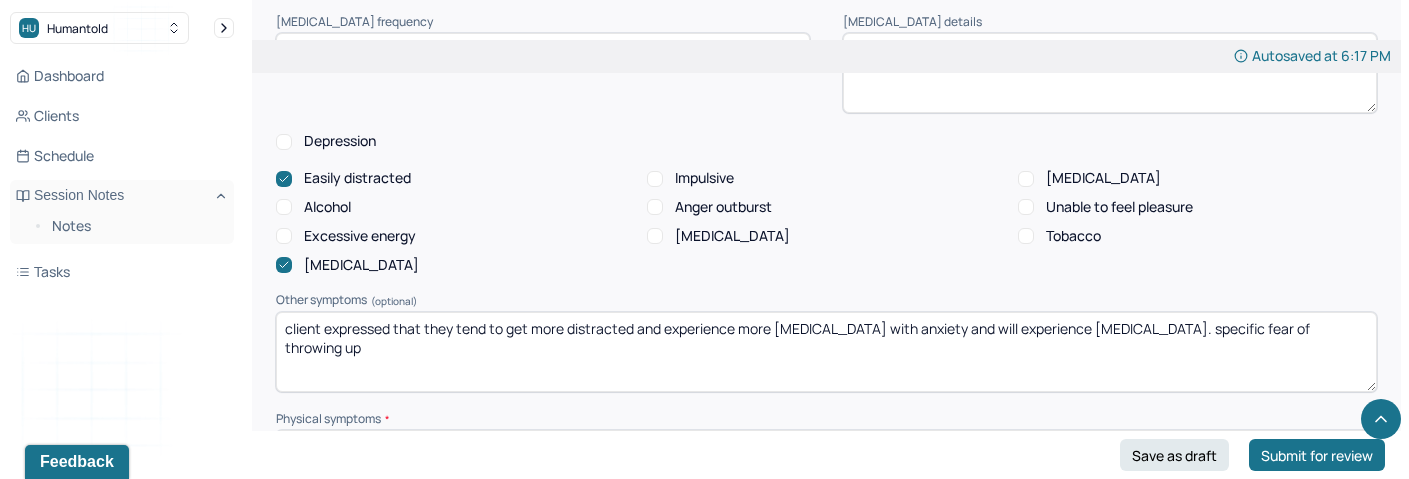drag, startPoint x: 1151, startPoint y: 324, endPoint x: 962, endPoint y: 320, distance: 189.04233 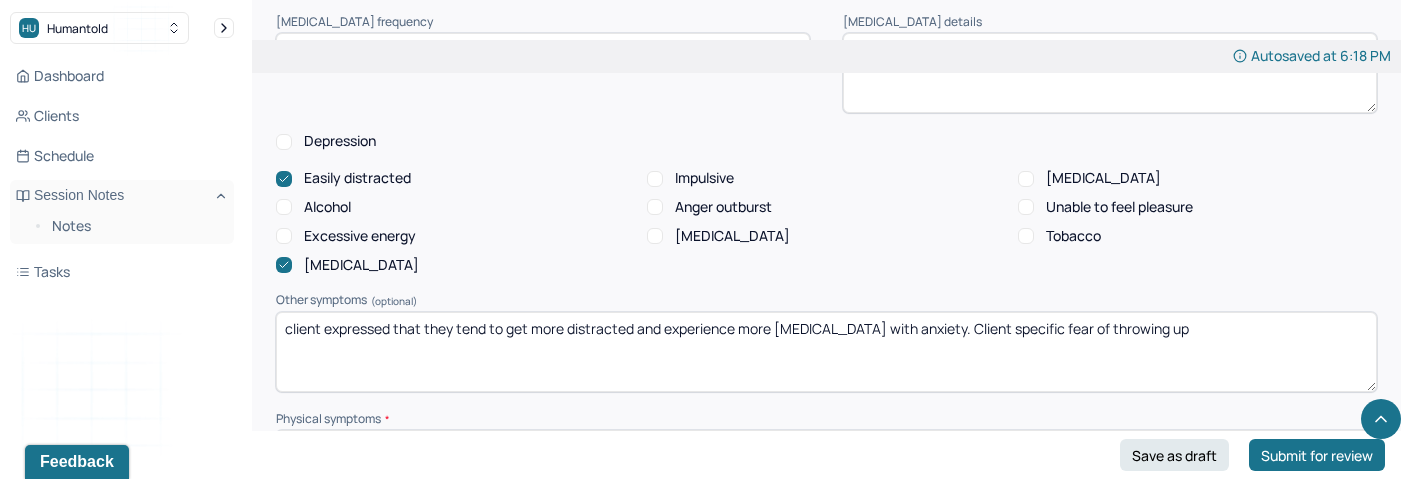 drag, startPoint x: 1204, startPoint y: 332, endPoint x: 965, endPoint y: 316, distance: 239.53497 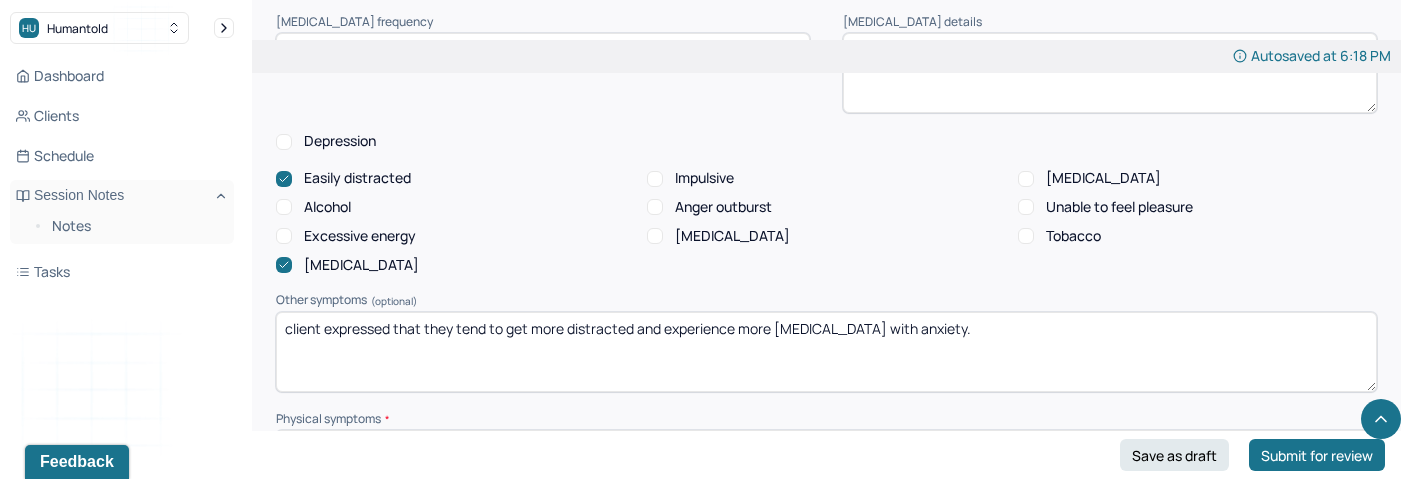 type on "client expressed that they tend to get more distracted and experience more [MEDICAL_DATA] with anxiety." 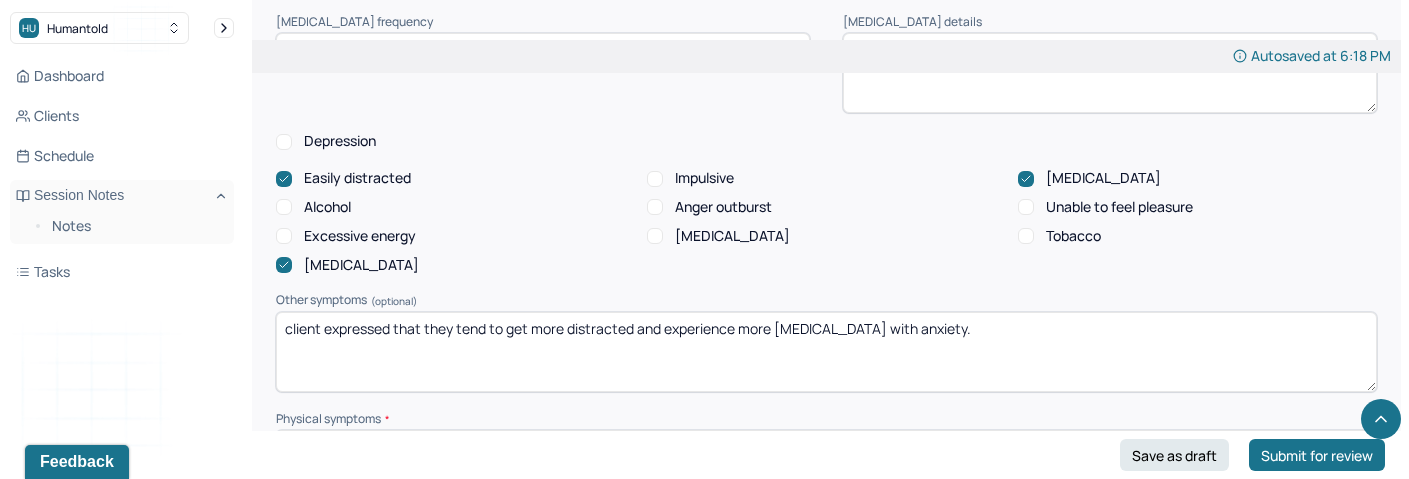 click on "client expressed that they tend to get more distracted and experience more [MEDICAL_DATA] with anxiety." at bounding box center [826, 352] 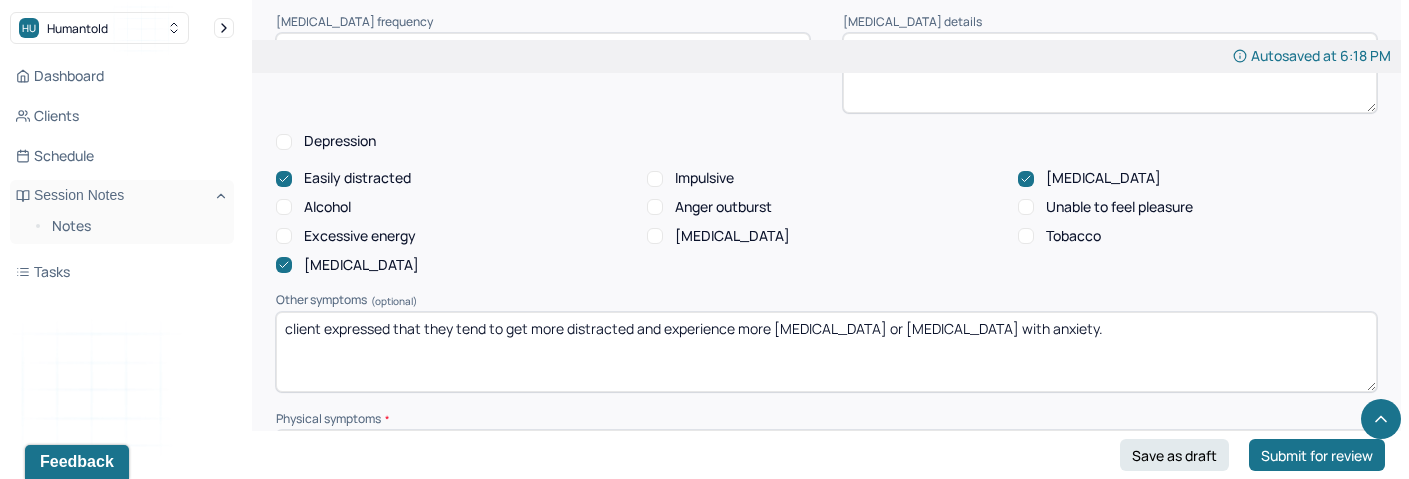 click on "client expressed that they tend to get more distracted and experience more [MEDICAL_DATA] with anxiety." at bounding box center [826, 352] 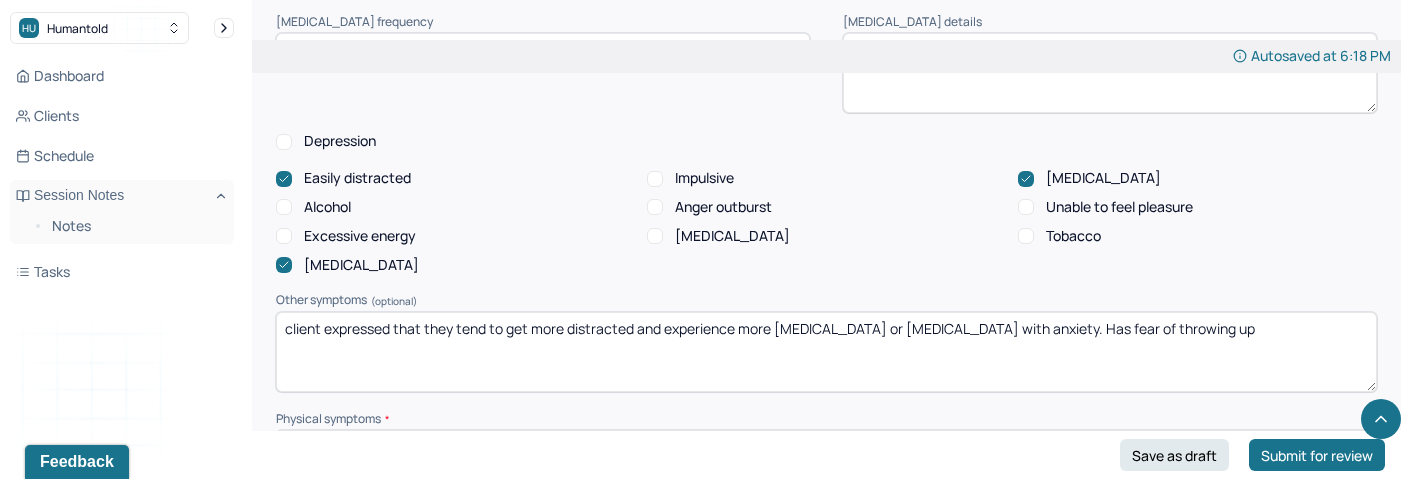 click on "client expressed that they tend to get more distracted and experience more [MEDICAL_DATA] or [MEDICAL_DATA] with anxiety. Has fear of thorwing up" at bounding box center [826, 352] 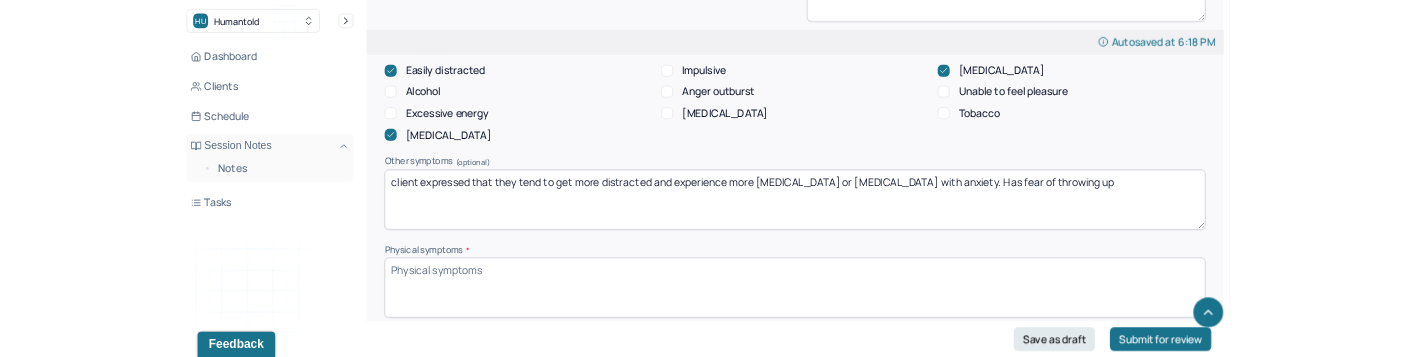 scroll, scrollTop: 1353, scrollLeft: 0, axis: vertical 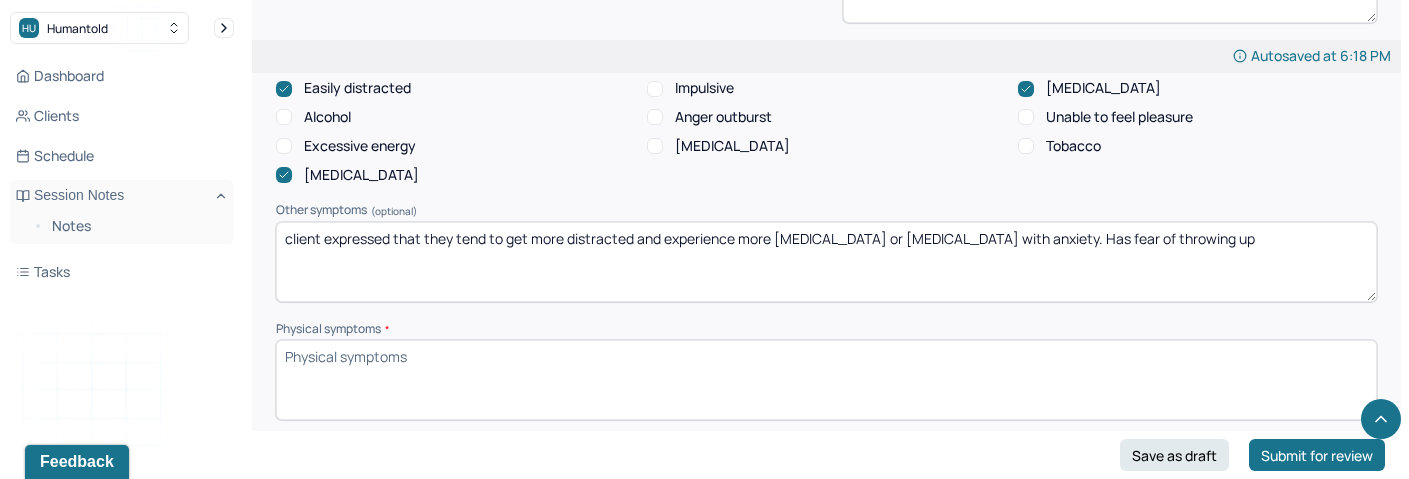 type on "client expressed that they tend to get more distracted and experience more [MEDICAL_DATA] or [MEDICAL_DATA] with anxiety. Has fear of throwing up" 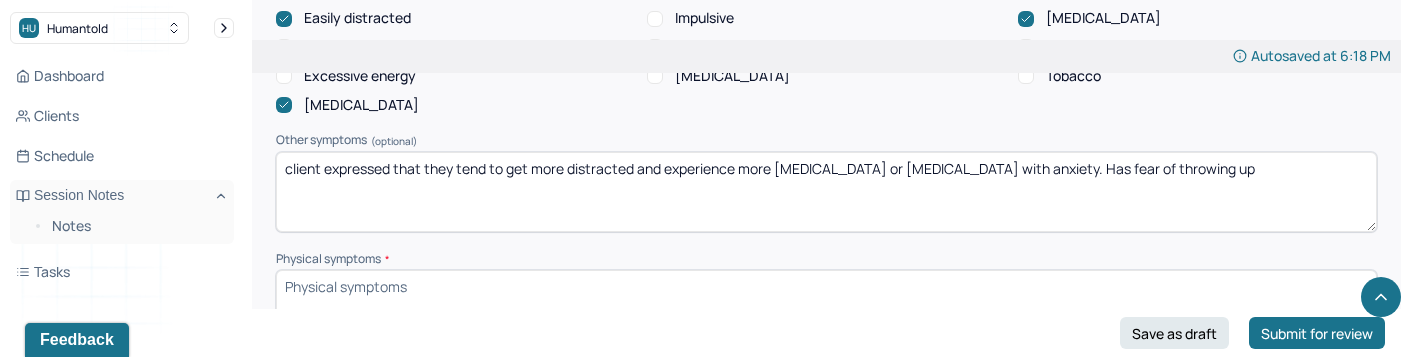 scroll, scrollTop: 1428, scrollLeft: 0, axis: vertical 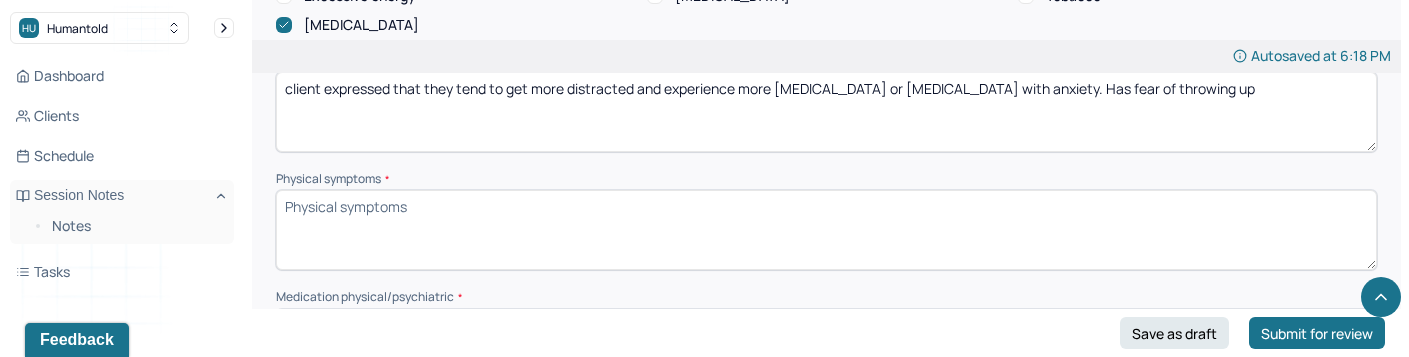 click on "Physical symptoms *" at bounding box center [826, 230] 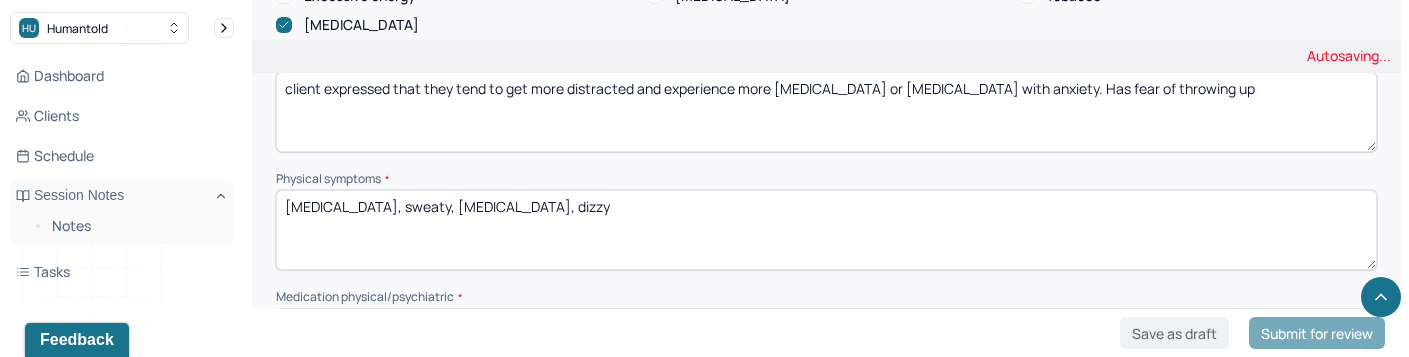 click on "[MEDICAL_DATA], sweaty, [MEDICAL_DATA], dizzy" at bounding box center (826, 230) 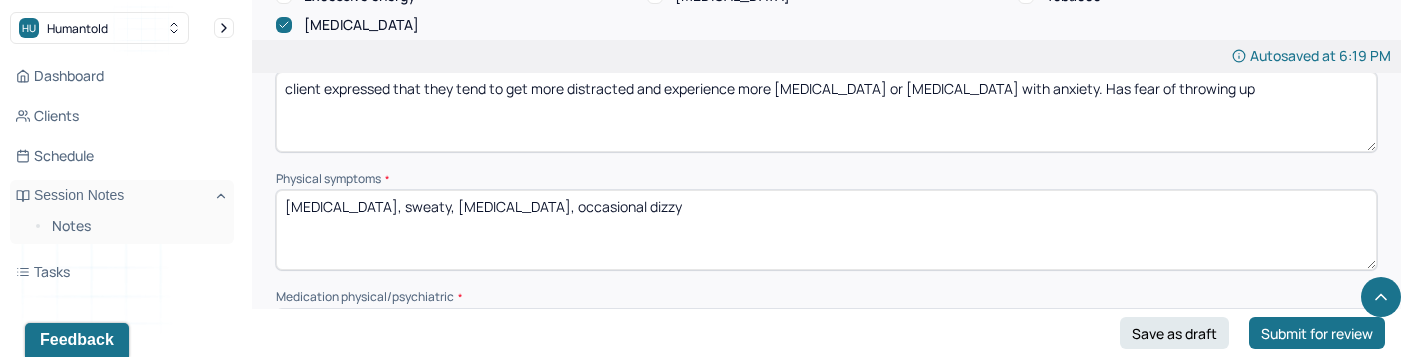 click on "[MEDICAL_DATA], sweaty, [MEDICAL_DATA], dizzy" at bounding box center (826, 230) 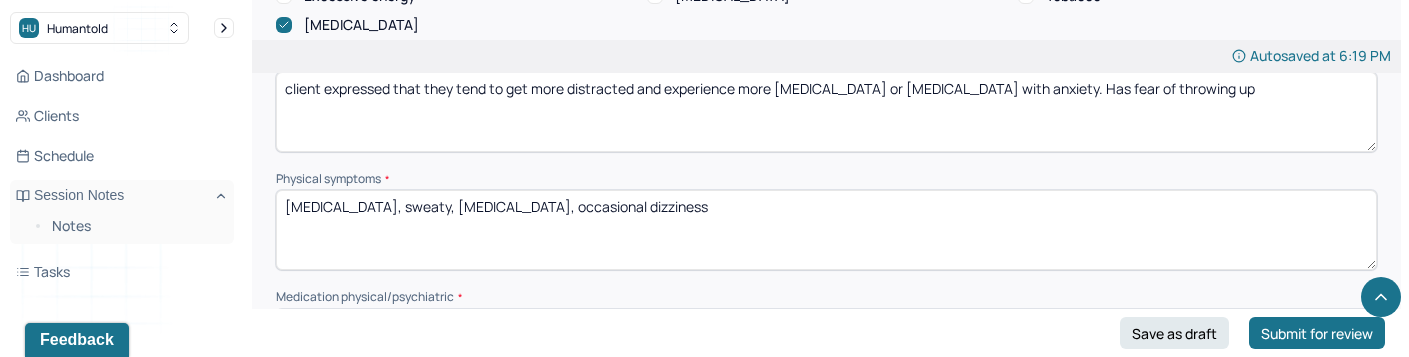 type on "[MEDICAL_DATA], sweaty, [MEDICAL_DATA], occasional dizziness" 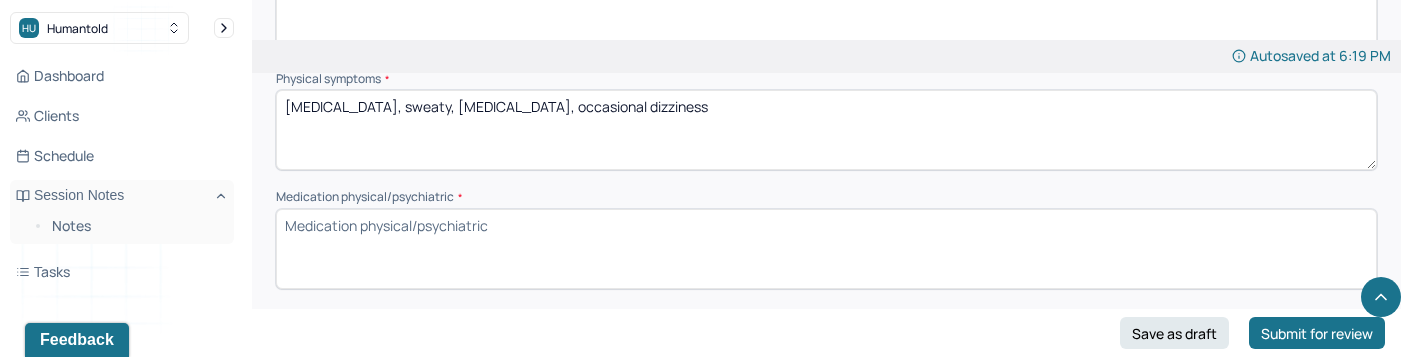 scroll, scrollTop: 1630, scrollLeft: 0, axis: vertical 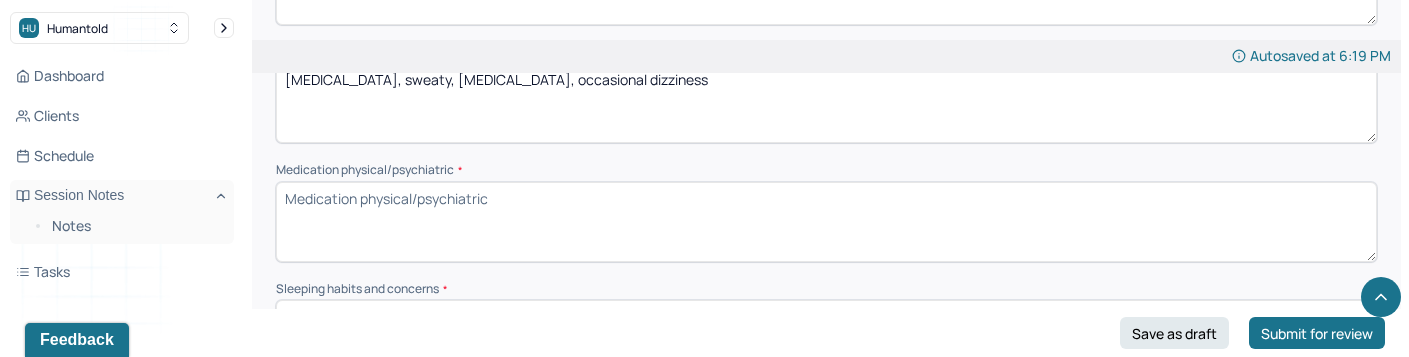 click on "Medication physical/psychiatric *" at bounding box center (826, 222) 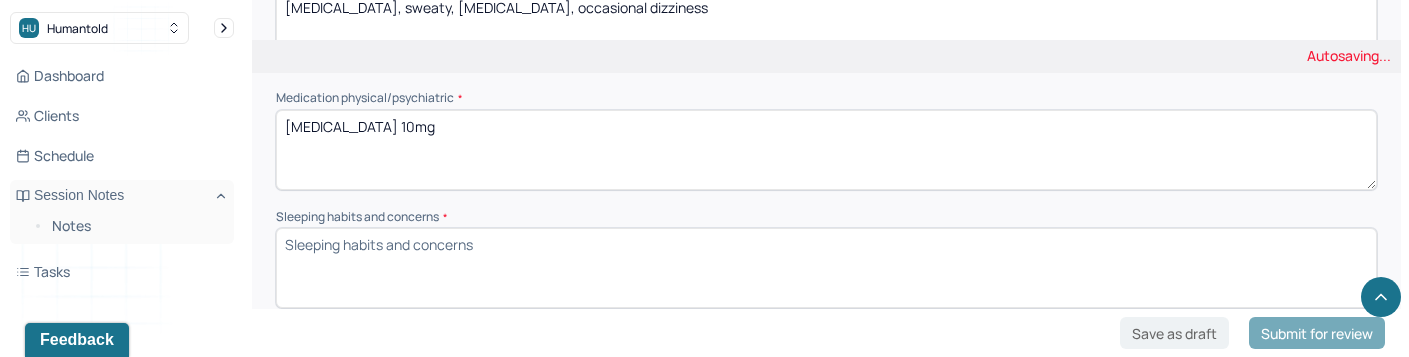 scroll, scrollTop: 1703, scrollLeft: 0, axis: vertical 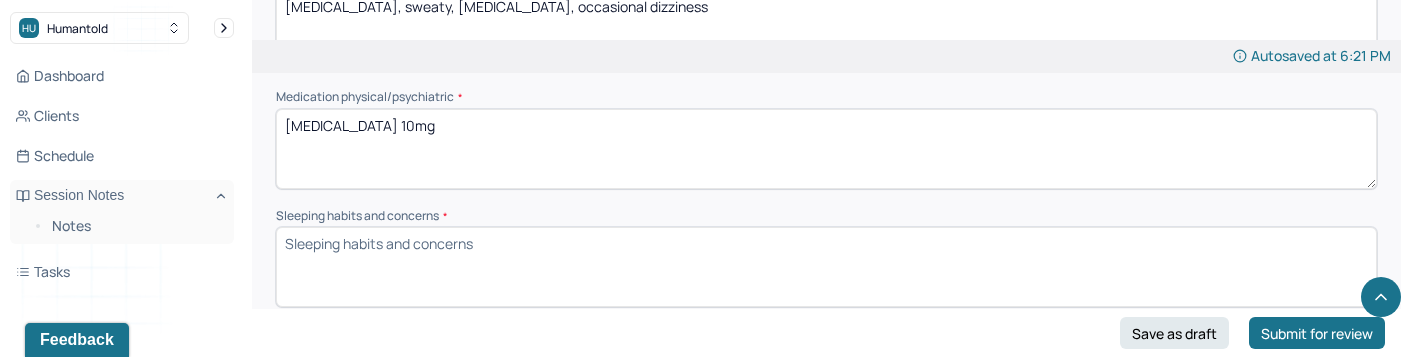 type on "[MEDICAL_DATA] 10mg" 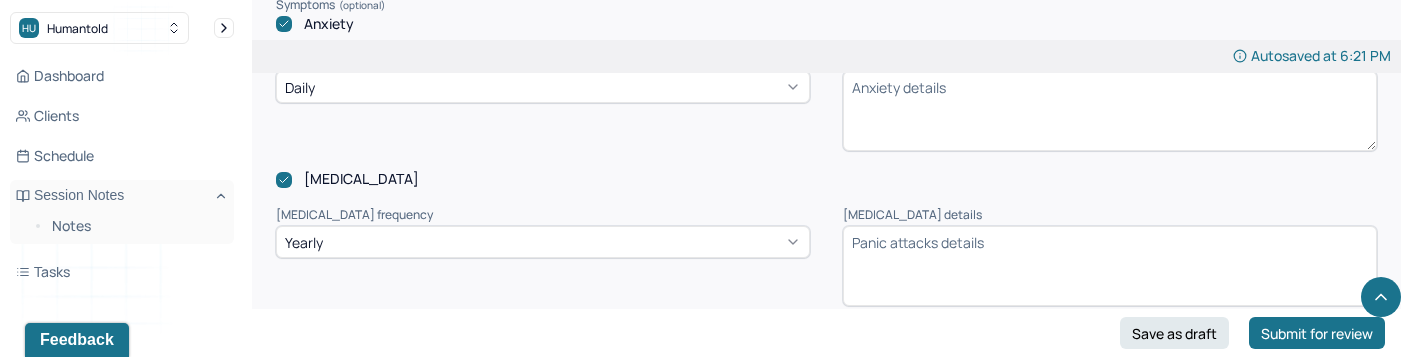 scroll, scrollTop: 1105, scrollLeft: 0, axis: vertical 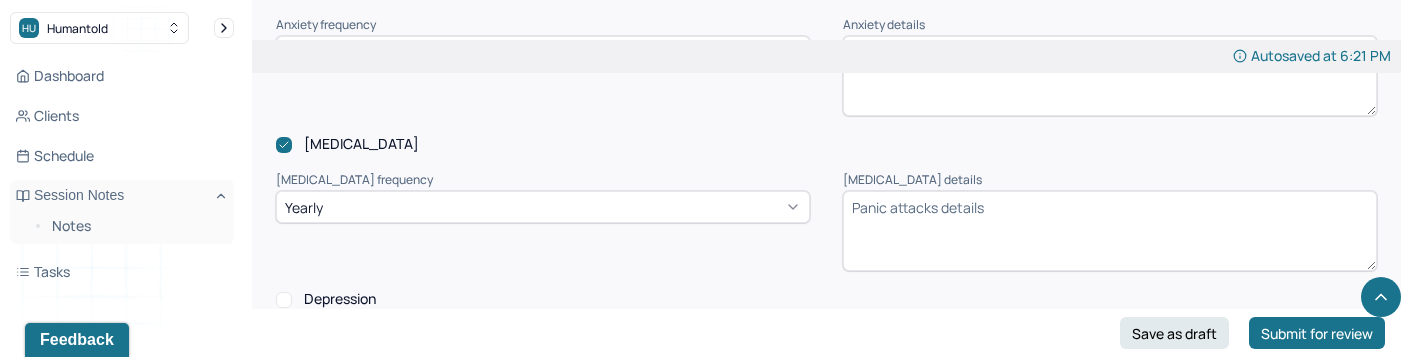 click on "[MEDICAL_DATA] details" at bounding box center (1110, 231) 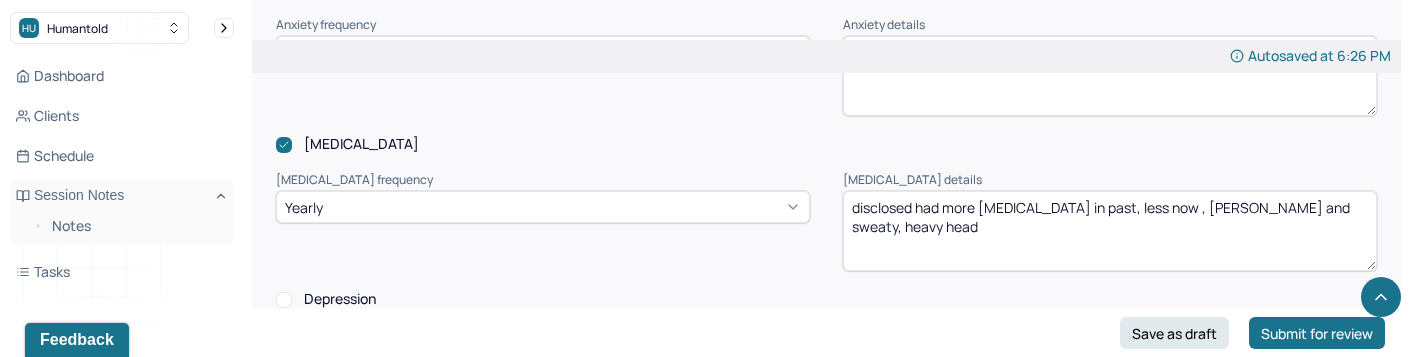 scroll, scrollTop: 1106, scrollLeft: 0, axis: vertical 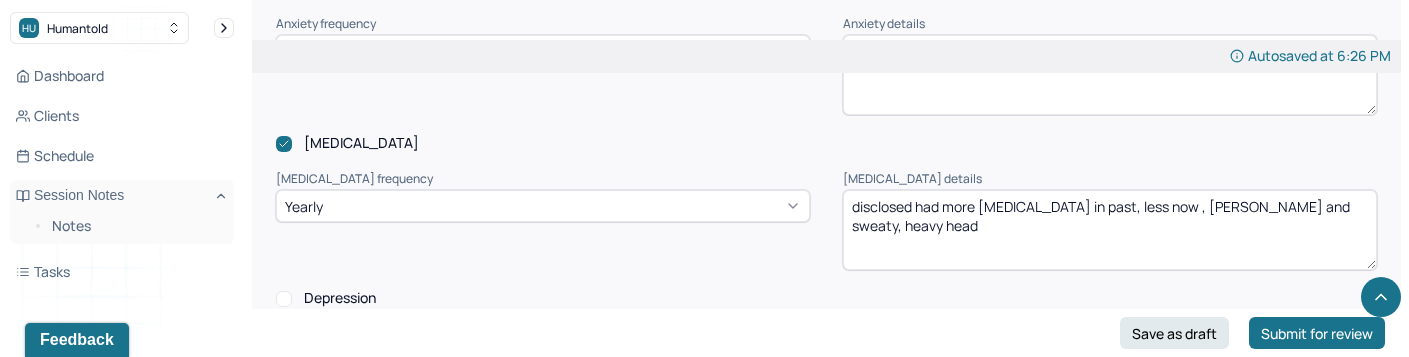 type on "disclosed had more [MEDICAL_DATA] in past, less now , [PERSON_NAME] and sweaty, heavy head" 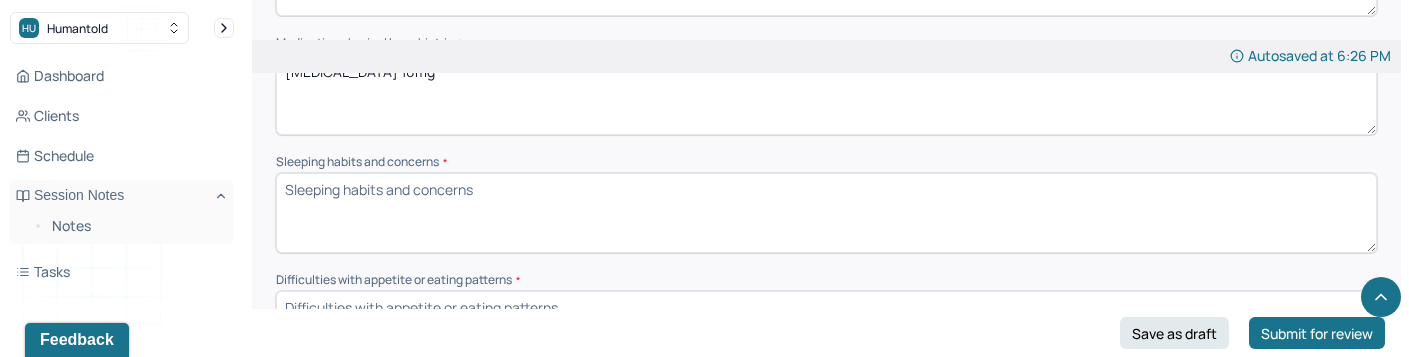 scroll, scrollTop: 1750, scrollLeft: 0, axis: vertical 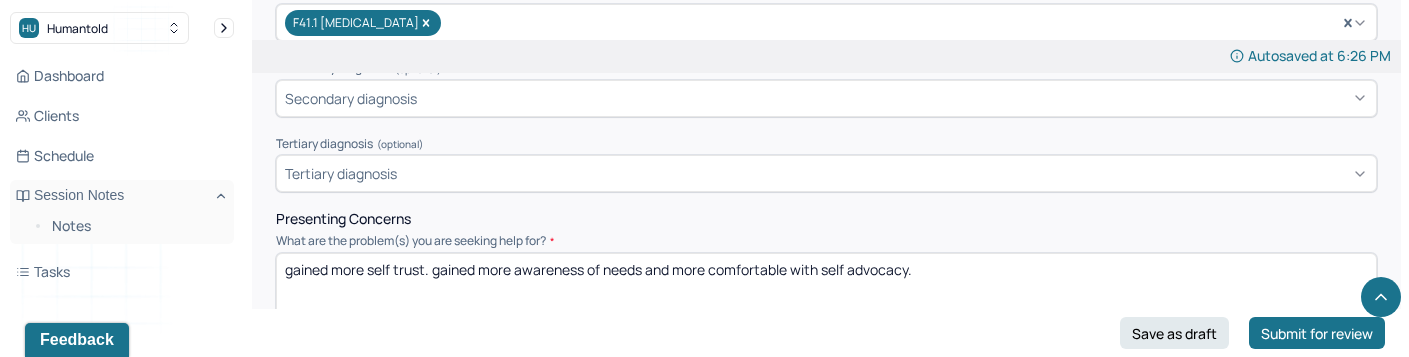click on "gained more self trust. gained more awareness of needs and more comfortable with self advocacy." at bounding box center [826, 293] 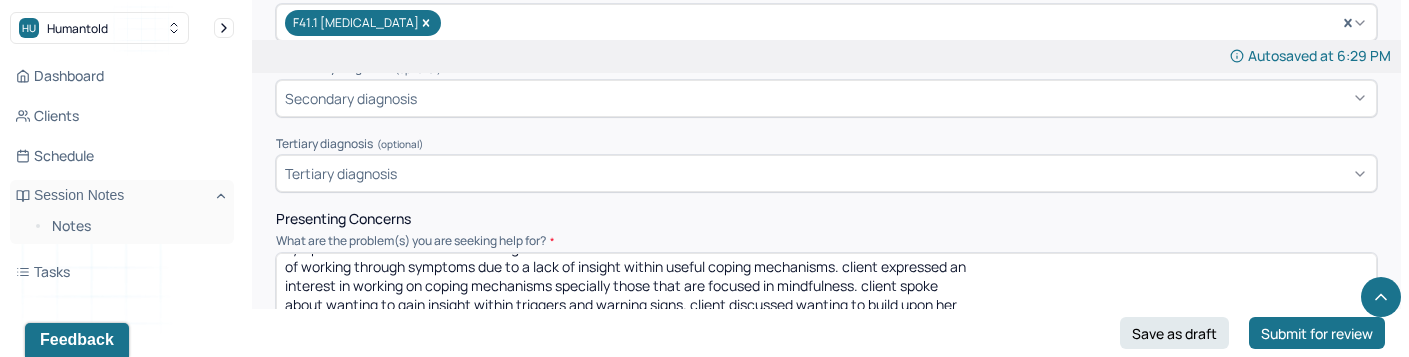 scroll, scrollTop: 47, scrollLeft: 0, axis: vertical 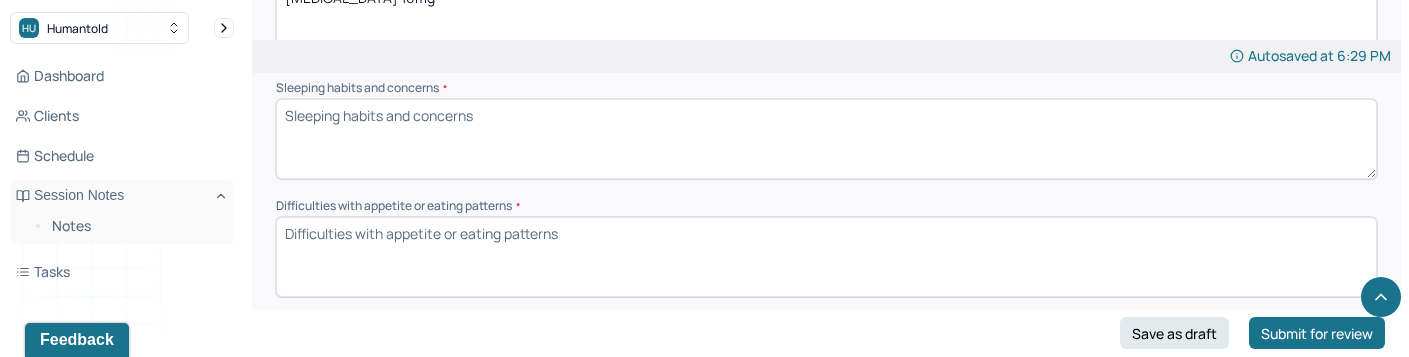 type on "gained more self trust. gained more awareness of needs and more comfortable with self advocacy.  client reports concerns regarding anxiety, physical anxiety and OCD symptoms. client discussed challenges
of working through symptoms due to a lack of insight within useful coping mechanisms. client expressed an
interest in working on coping mechanisms specially those that are focused in mindfulness. client spoke
about wanting to gain insight within triggers and warning signs. client discussed wanting to build upon her
self compassion because client reports moments of judging herself and focusing on the negative." 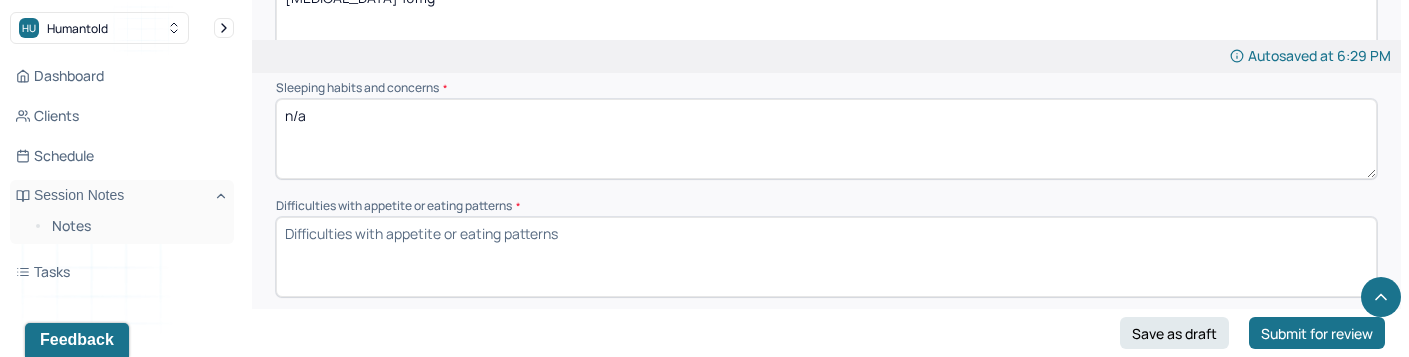 type on "n/a" 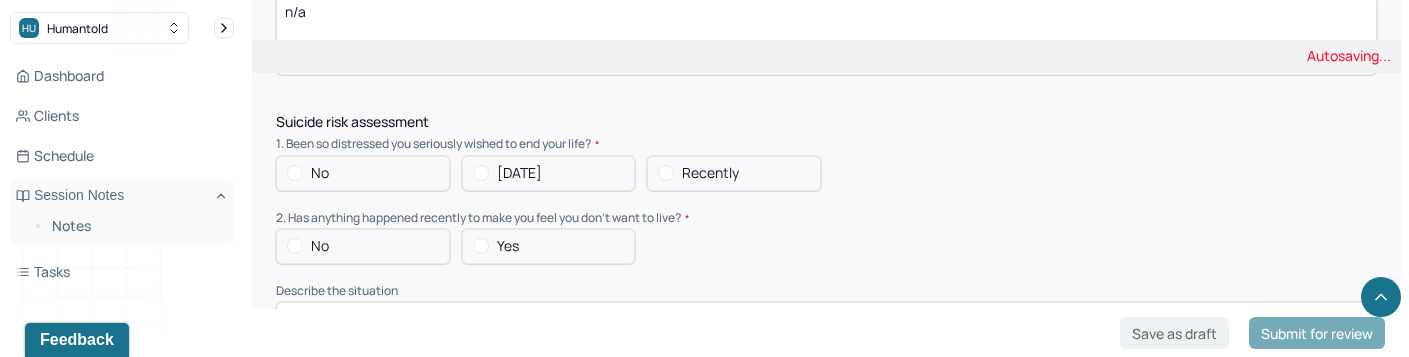 scroll, scrollTop: 2055, scrollLeft: 0, axis: vertical 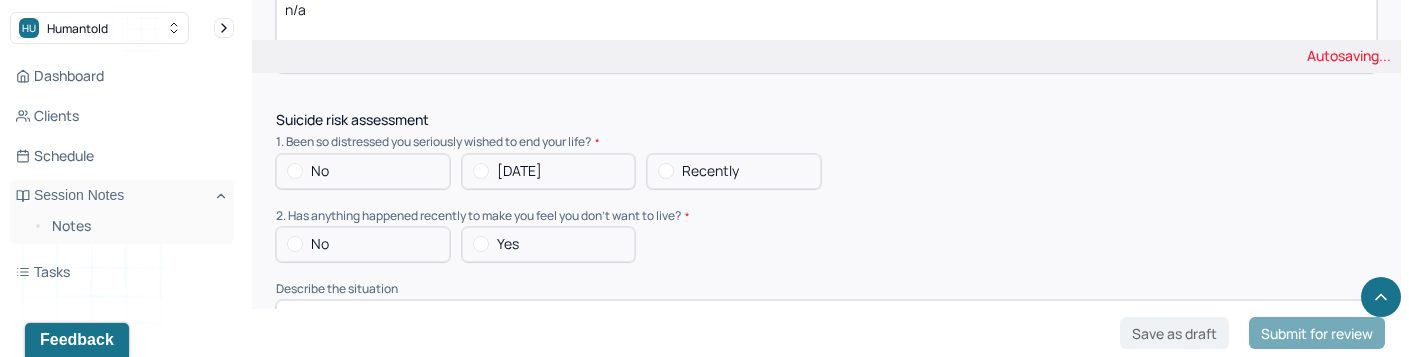 type on "n/a" 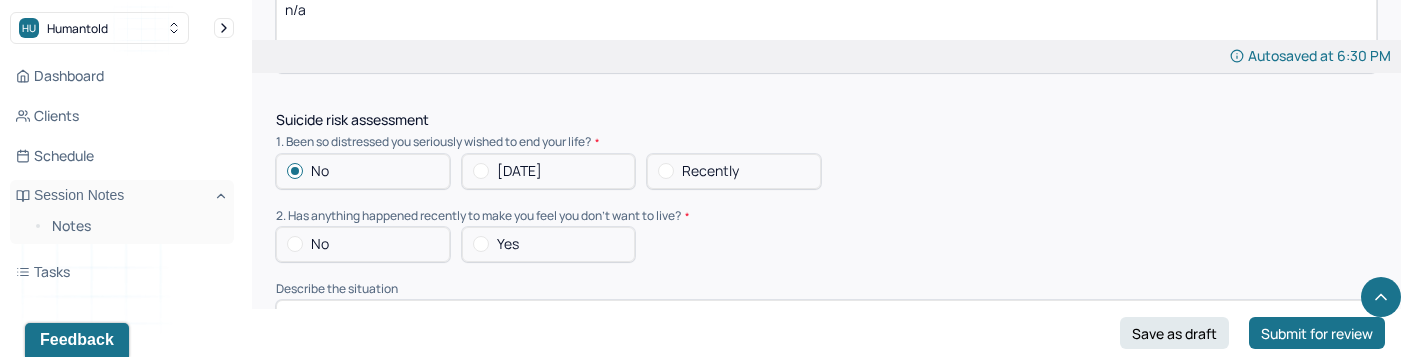 click on "No" at bounding box center (363, 244) 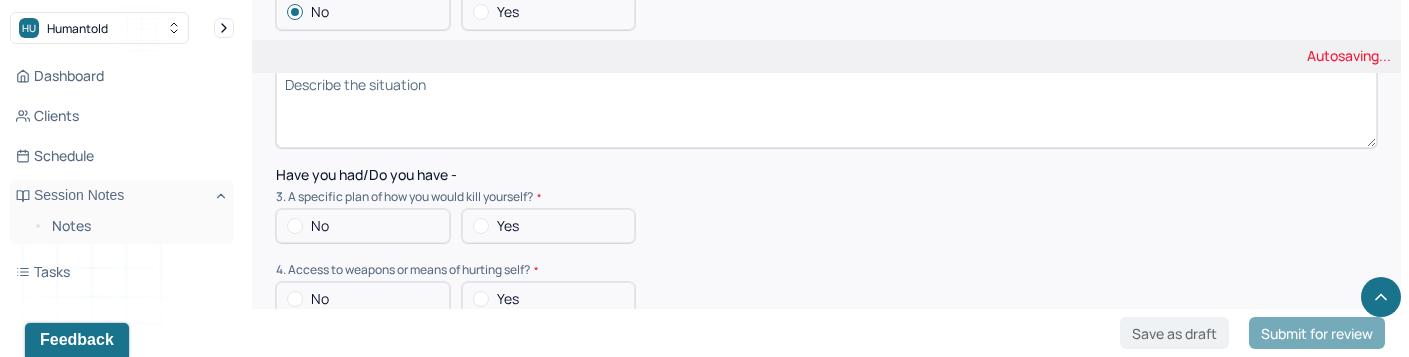 scroll, scrollTop: 2320, scrollLeft: 0, axis: vertical 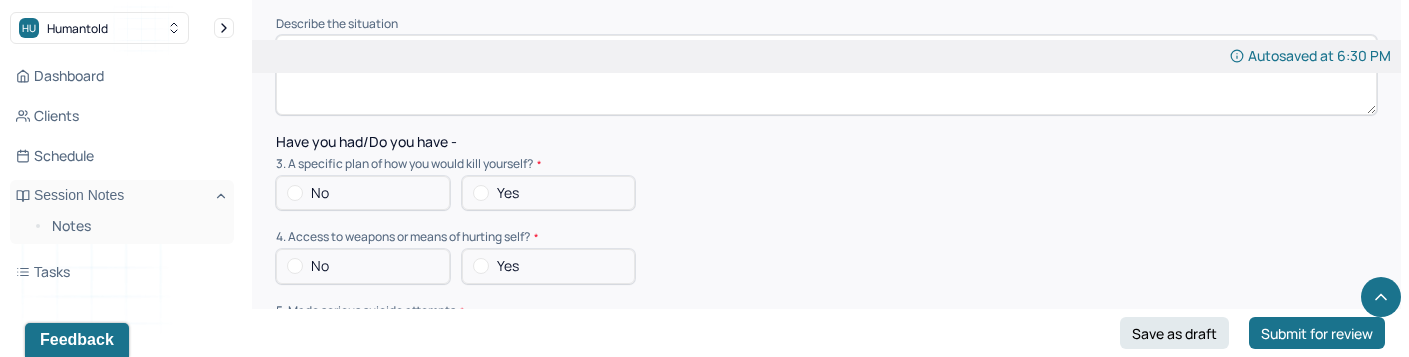 click at bounding box center [295, 193] 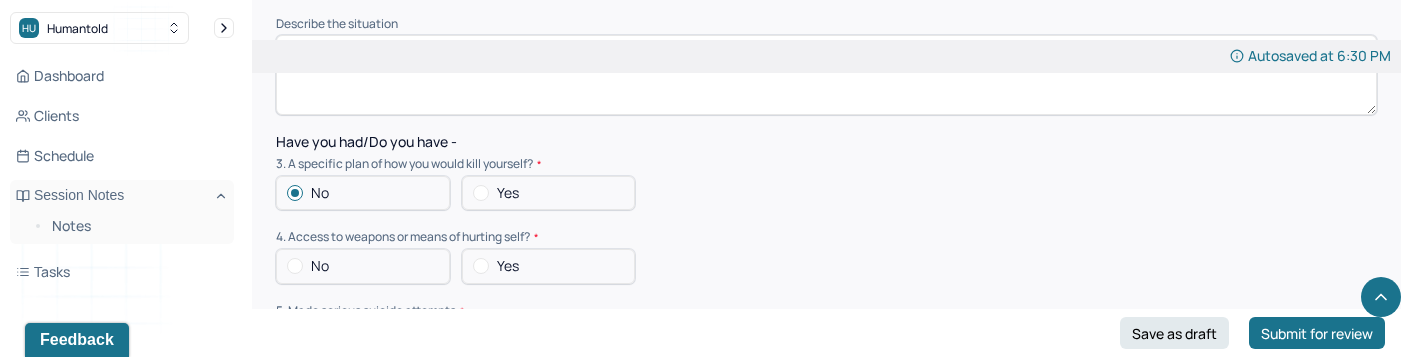 click at bounding box center (295, 266) 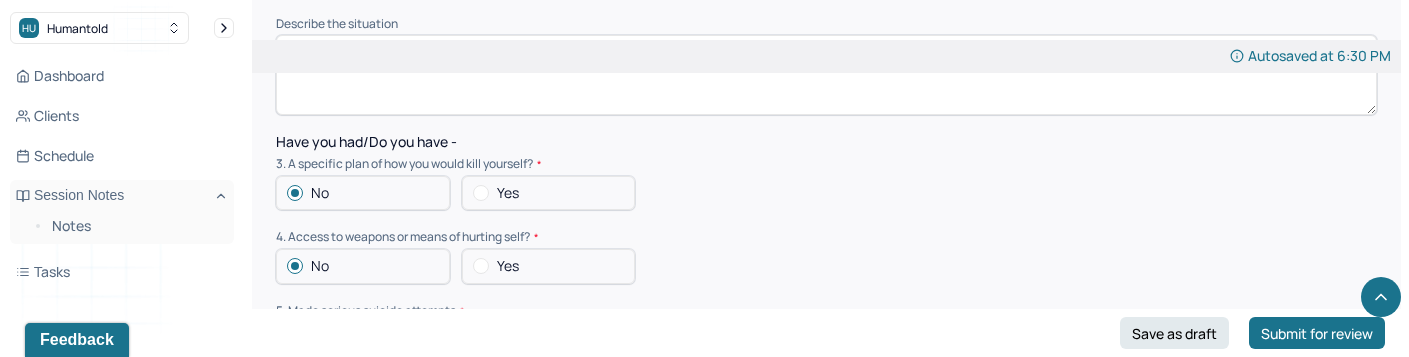 scroll, scrollTop: 2427, scrollLeft: 0, axis: vertical 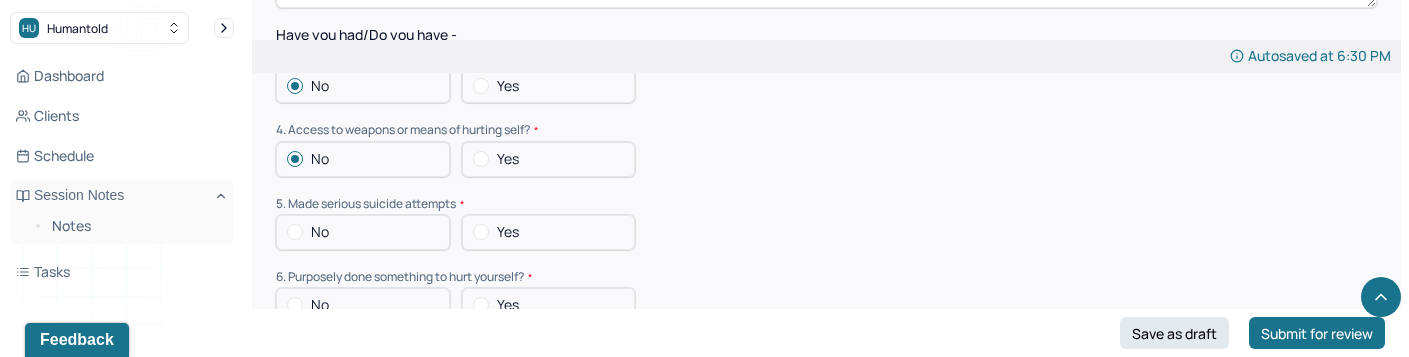 click on "No" at bounding box center (363, 232) 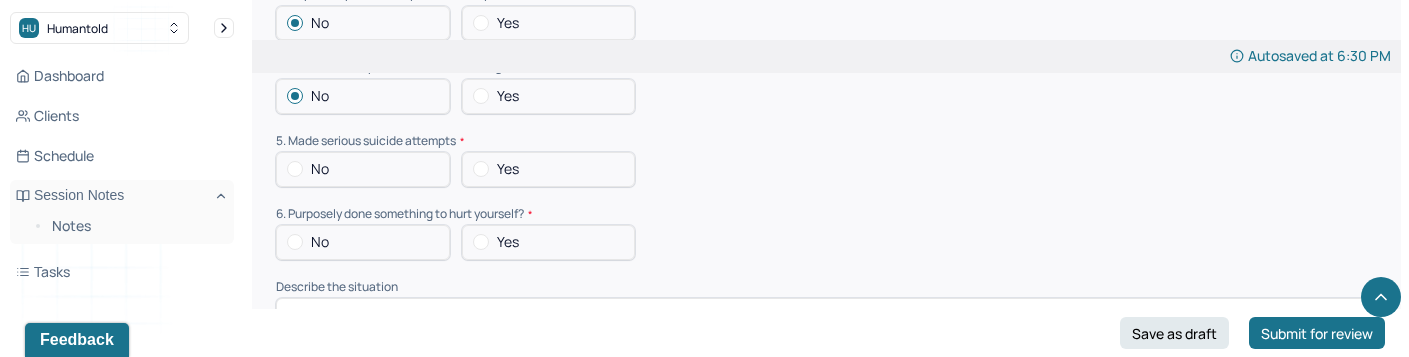 click at bounding box center (295, 242) 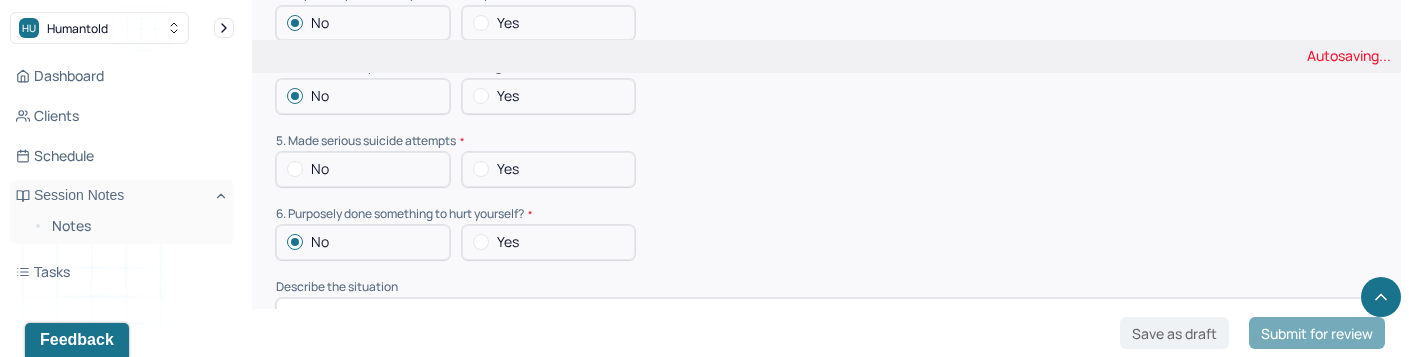 click at bounding box center (295, 169) 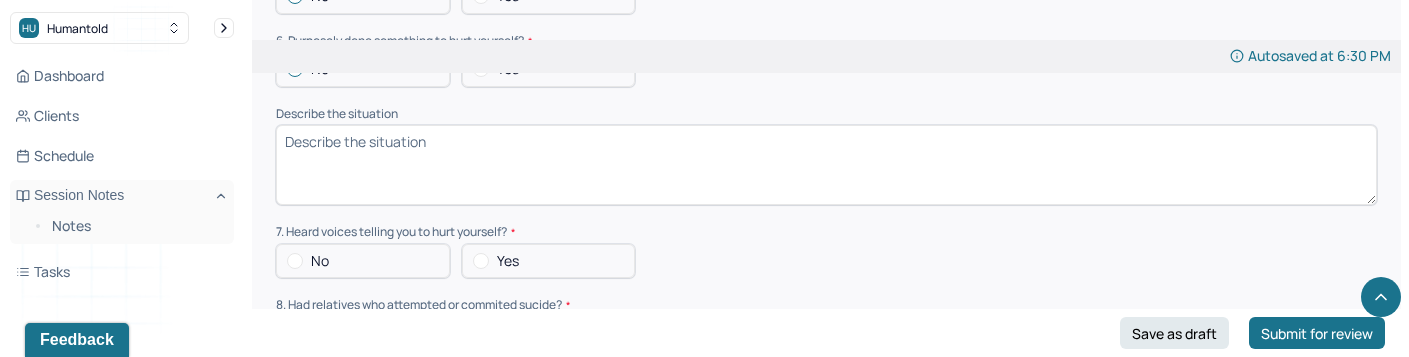scroll, scrollTop: 2681, scrollLeft: 0, axis: vertical 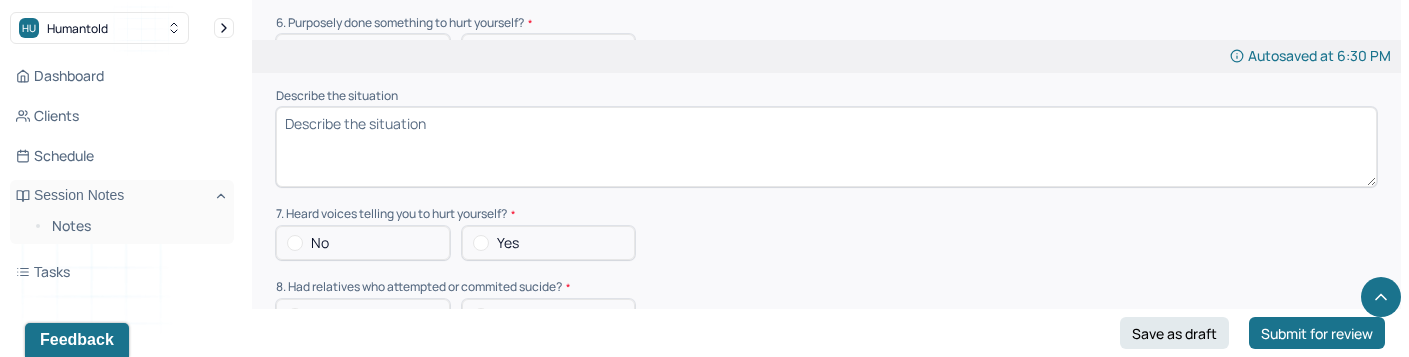 click at bounding box center (295, 243) 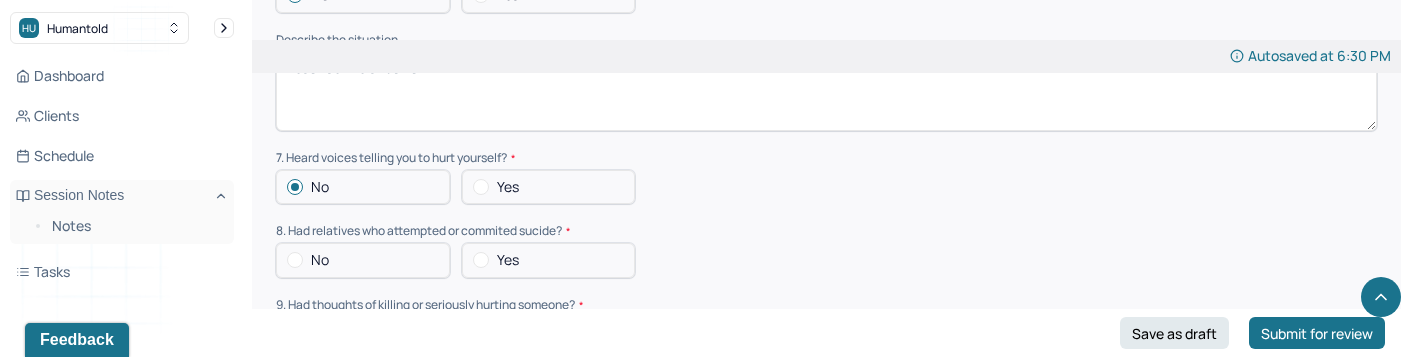 scroll, scrollTop: 2755, scrollLeft: 0, axis: vertical 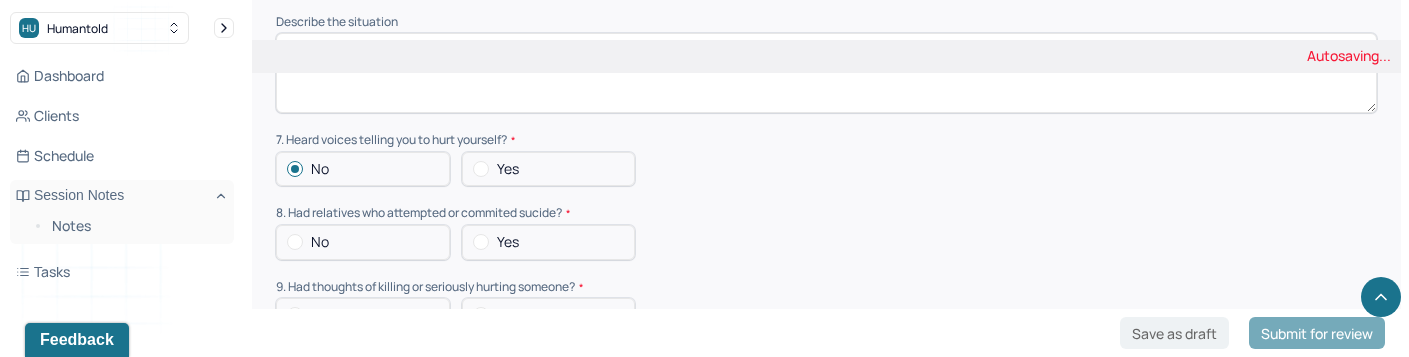 click at bounding box center [295, 242] 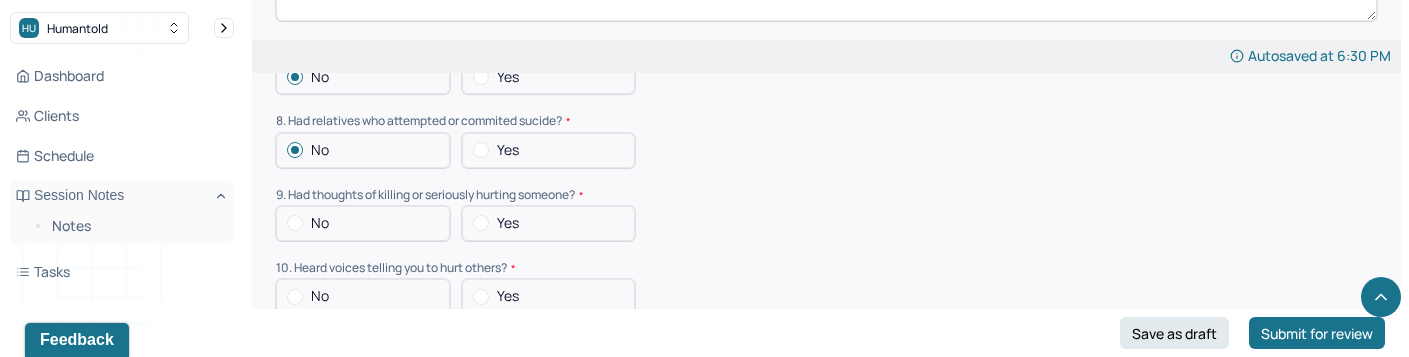 scroll, scrollTop: 2849, scrollLeft: 0, axis: vertical 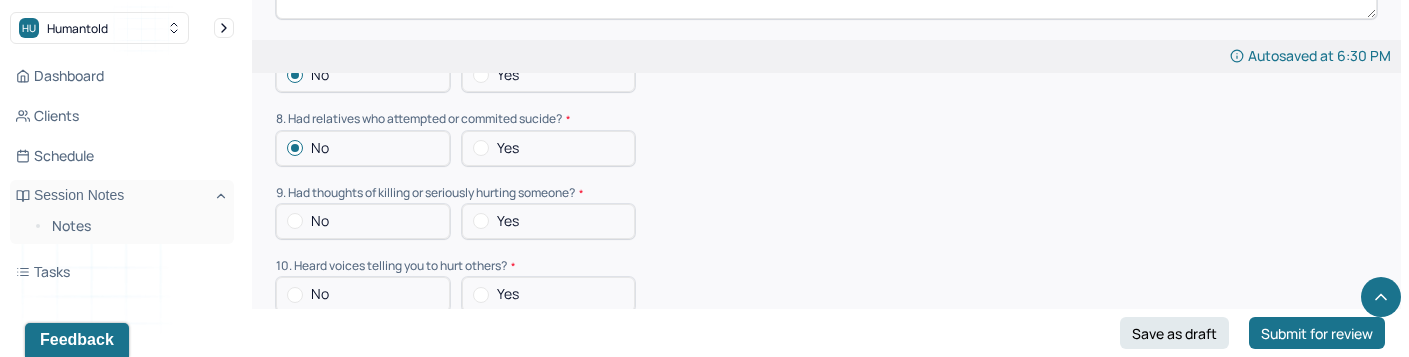 click at bounding box center [295, 221] 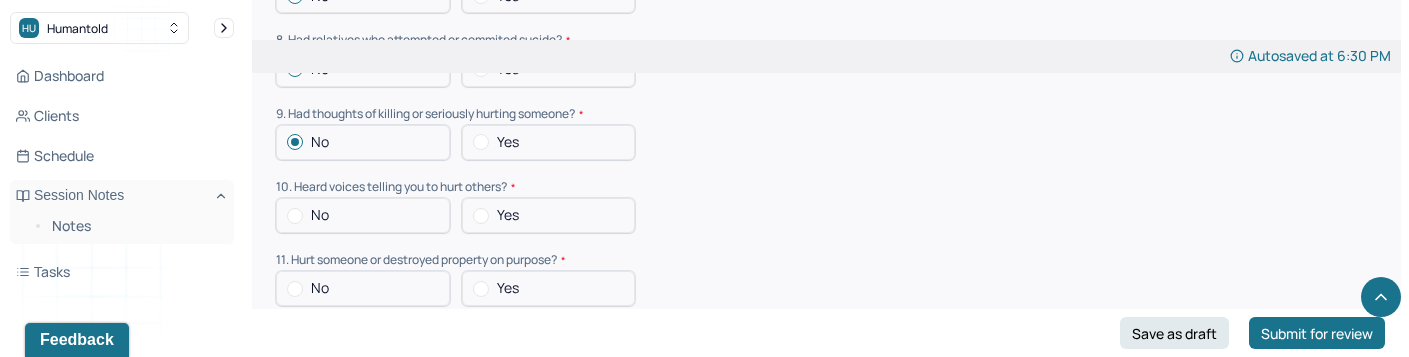 scroll, scrollTop: 2932, scrollLeft: 0, axis: vertical 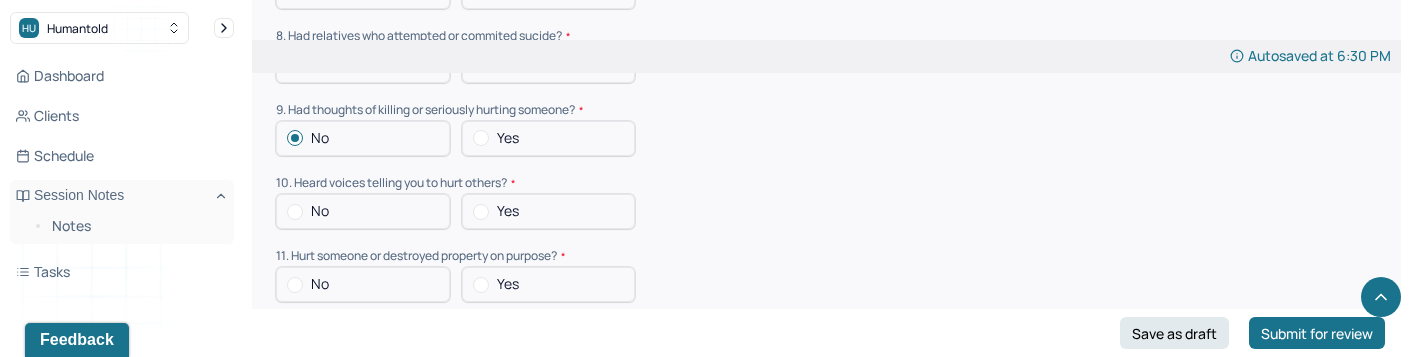 click at bounding box center (295, 212) 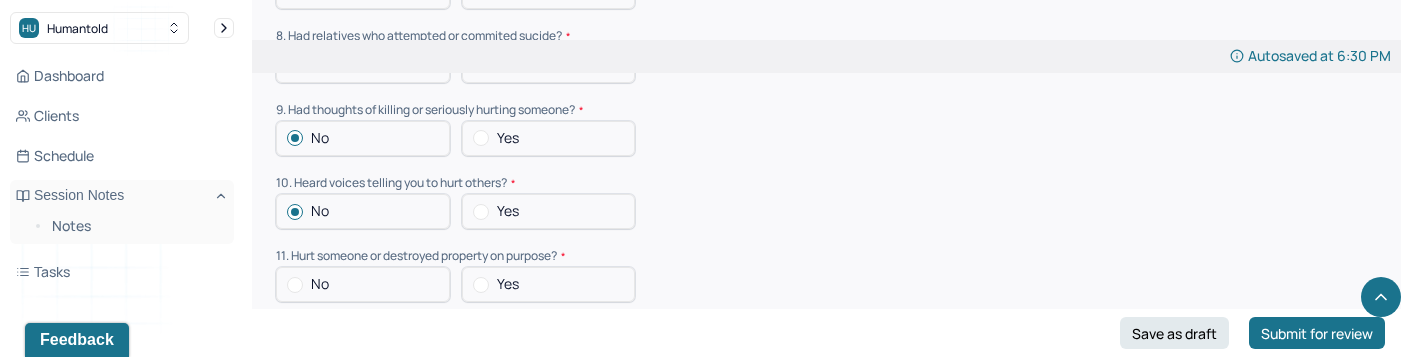 click on "No" at bounding box center [363, 284] 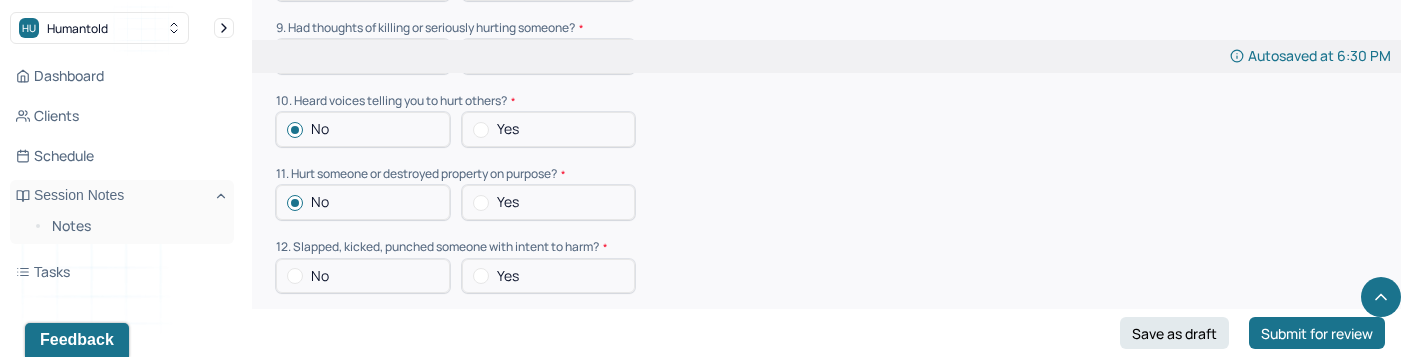 scroll, scrollTop: 3022, scrollLeft: 0, axis: vertical 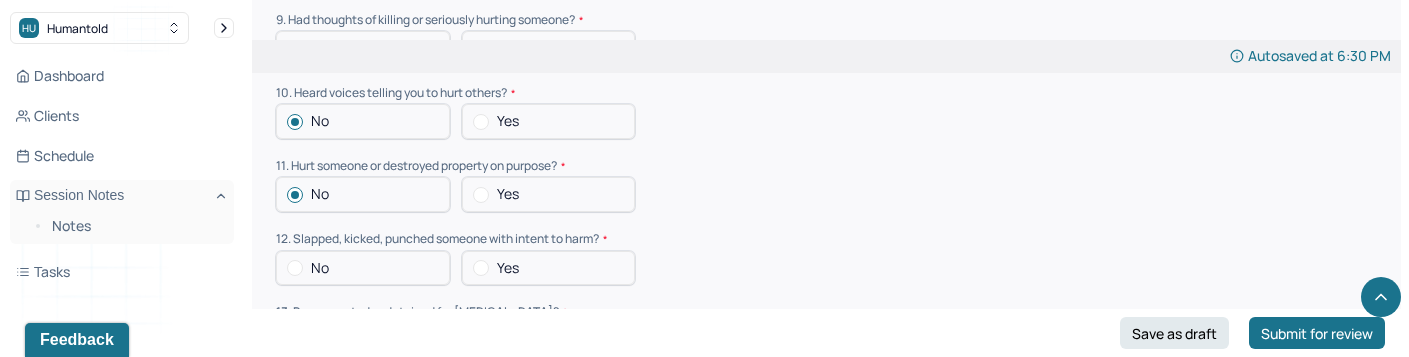 click on "No" at bounding box center [363, 268] 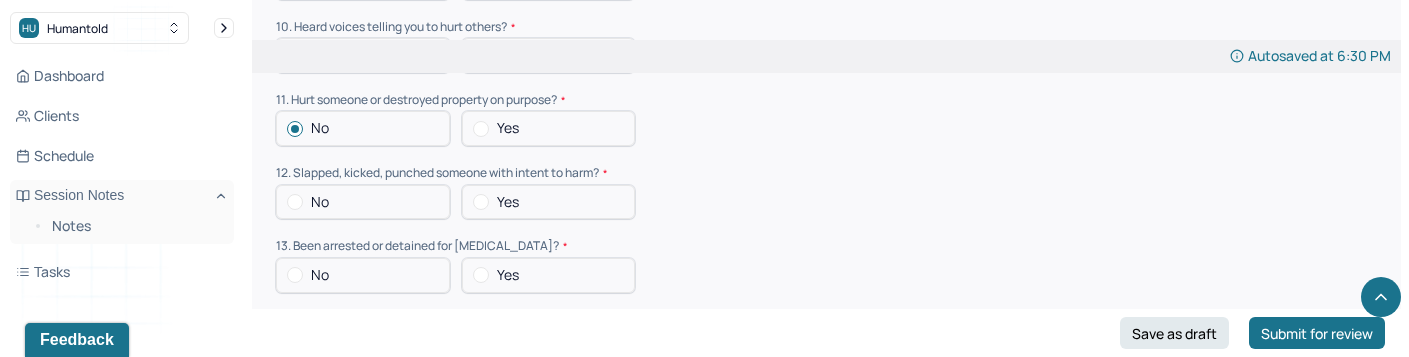 scroll, scrollTop: 3091, scrollLeft: 0, axis: vertical 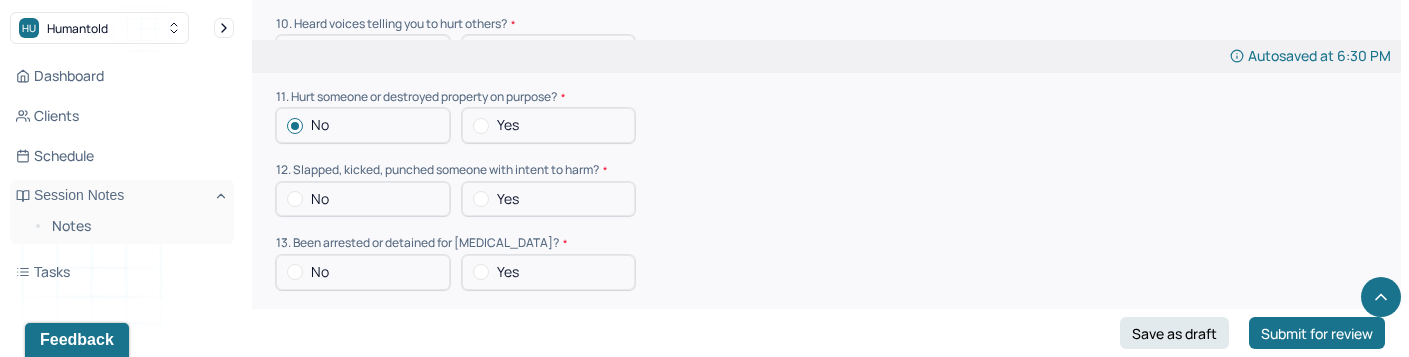 click at bounding box center (295, 199) 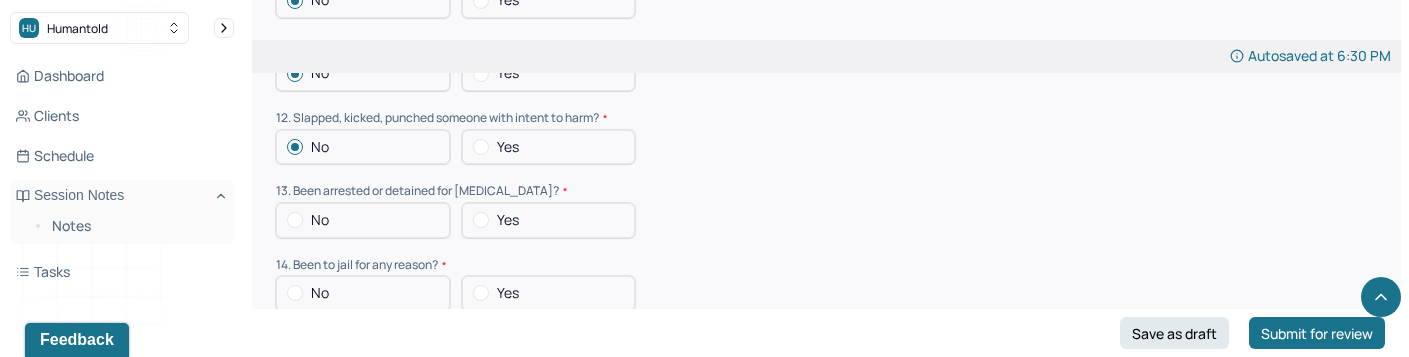 scroll, scrollTop: 3159, scrollLeft: 0, axis: vertical 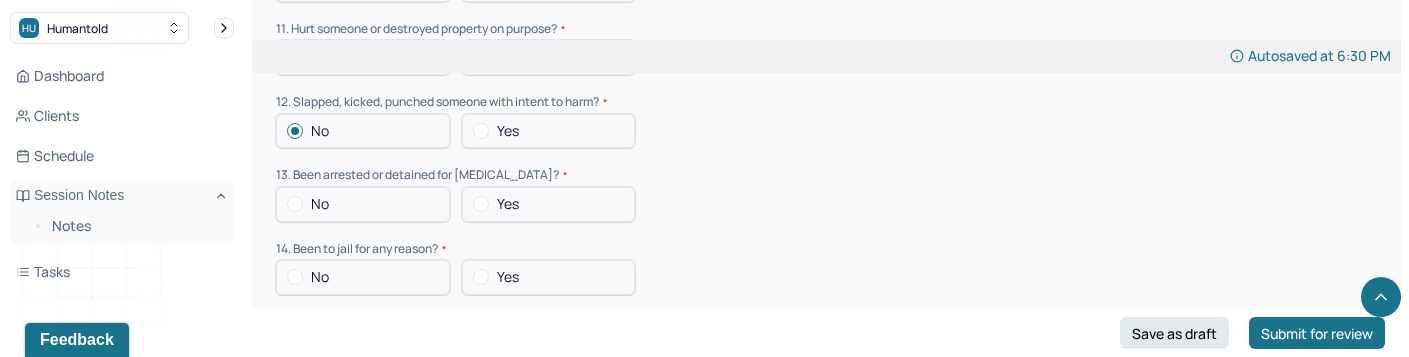 click at bounding box center (295, 204) 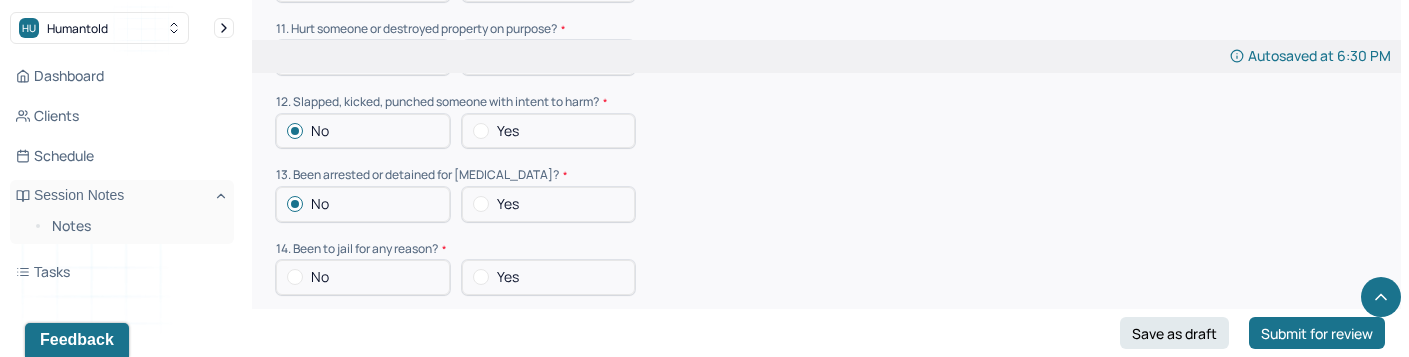 click at bounding box center (295, 277) 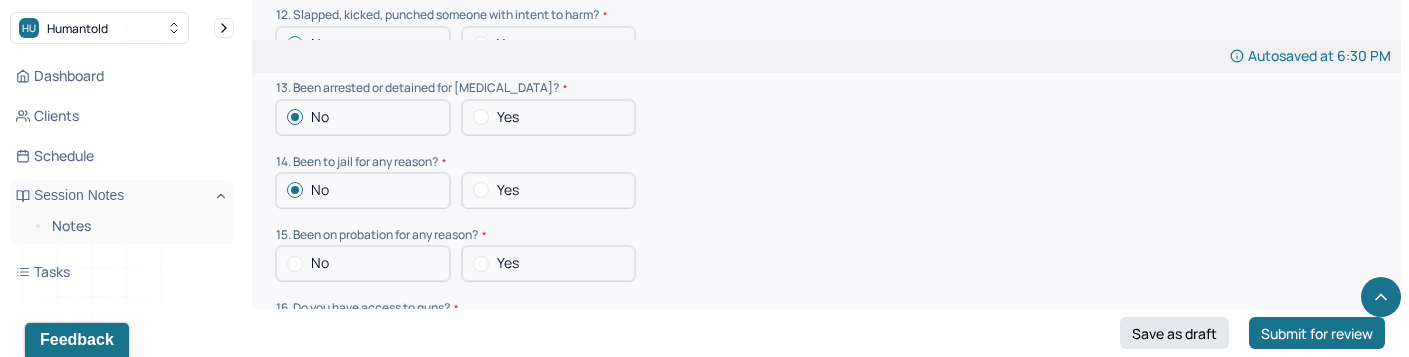 scroll, scrollTop: 3247, scrollLeft: 0, axis: vertical 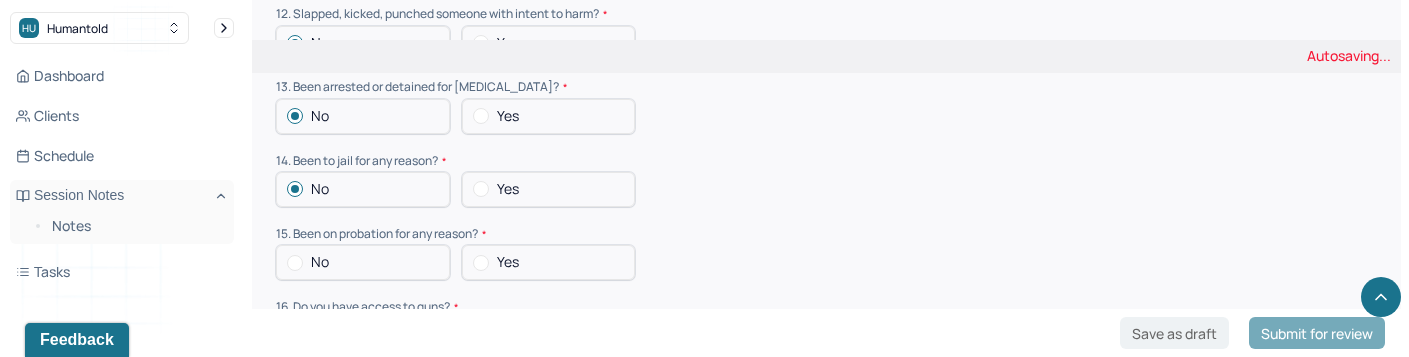 click on "No" at bounding box center [363, 262] 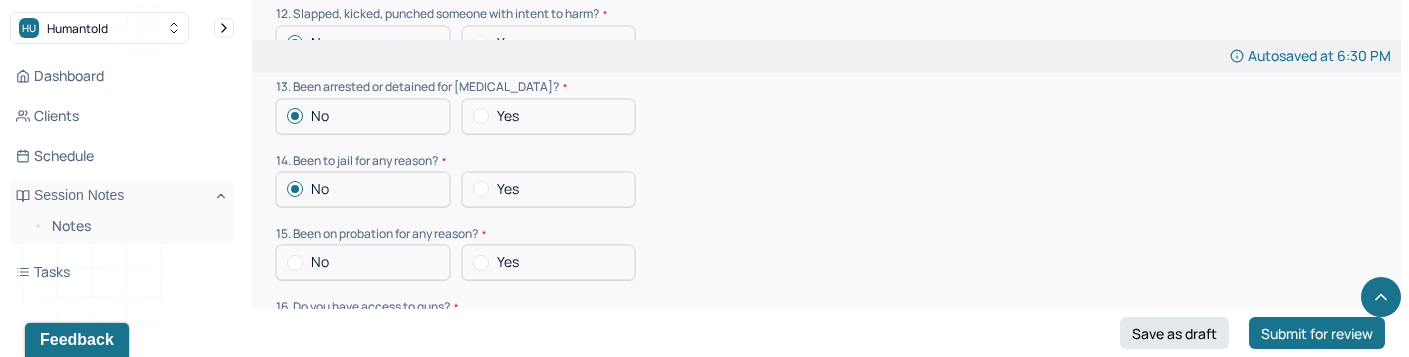 click at bounding box center [295, 263] 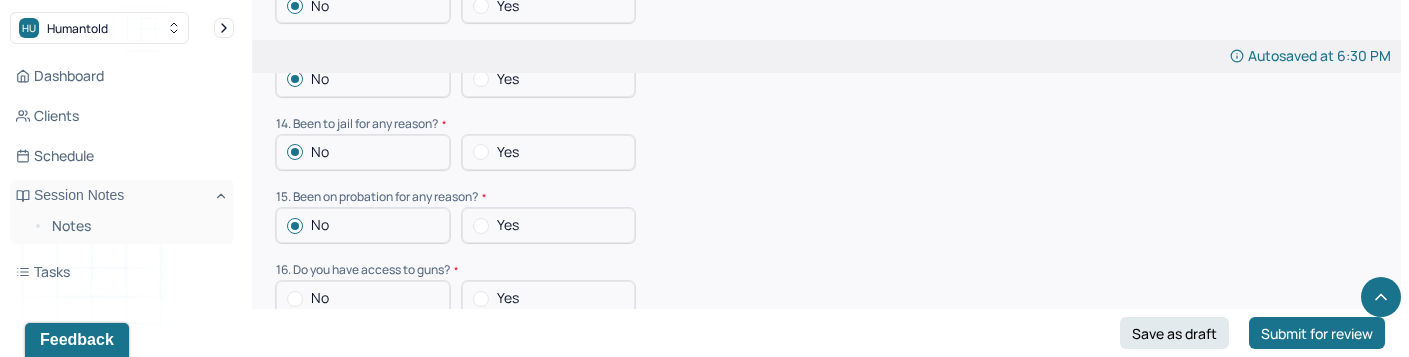 scroll, scrollTop: 3286, scrollLeft: 0, axis: vertical 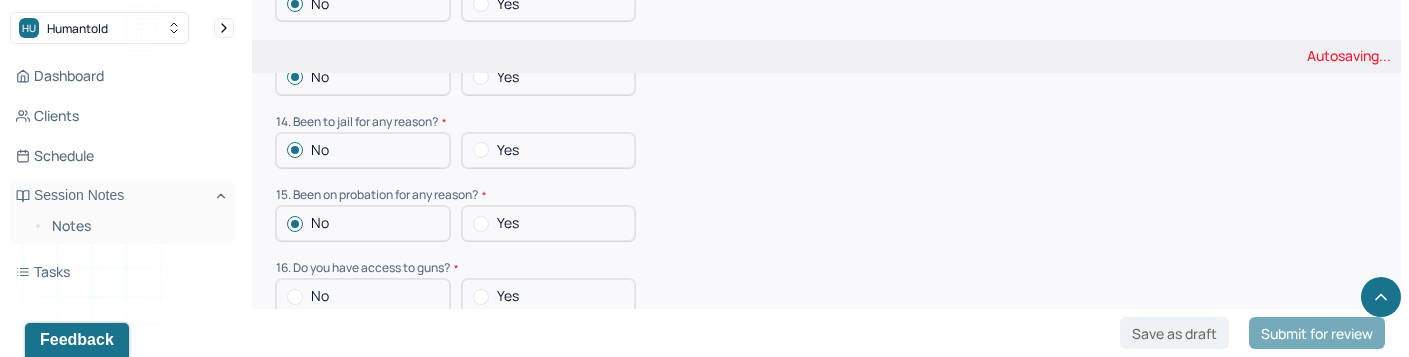 click at bounding box center (295, 297) 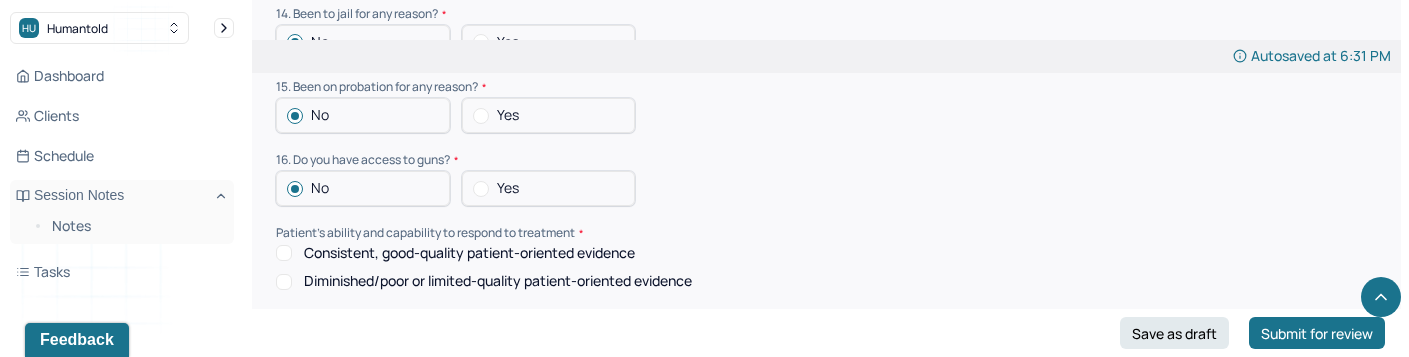 scroll, scrollTop: 3399, scrollLeft: 0, axis: vertical 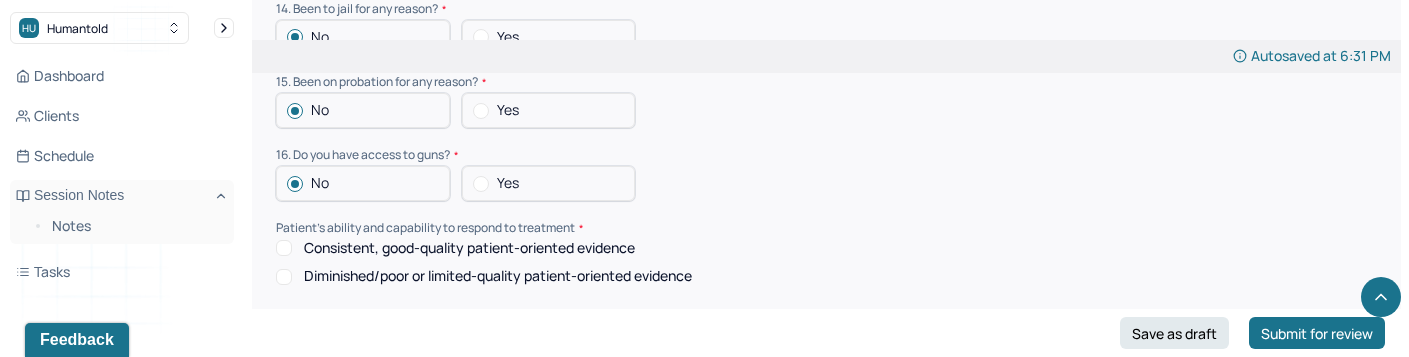 click on "Consistent, good-quality patient-oriented evidence" at bounding box center [284, 248] 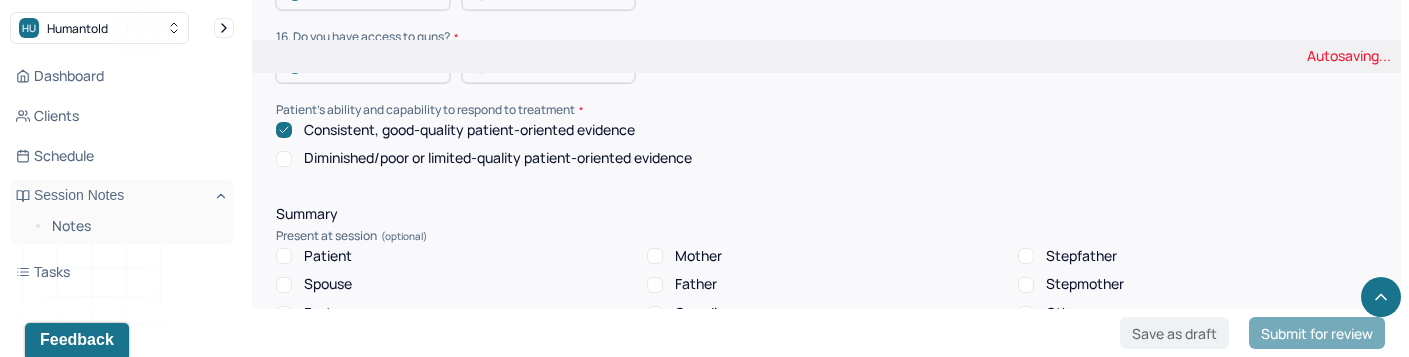 scroll, scrollTop: 3541, scrollLeft: 0, axis: vertical 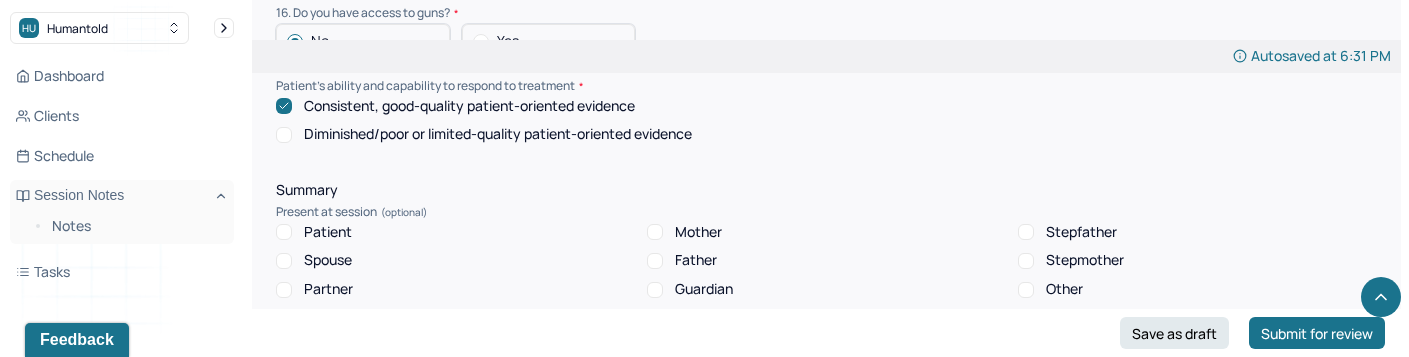 click on "Patient" at bounding box center (284, 232) 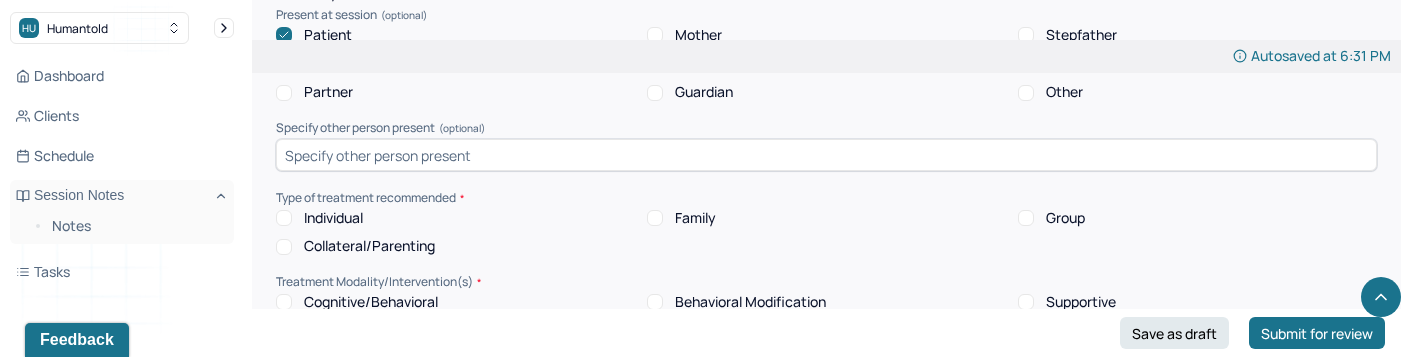 scroll, scrollTop: 3741, scrollLeft: 0, axis: vertical 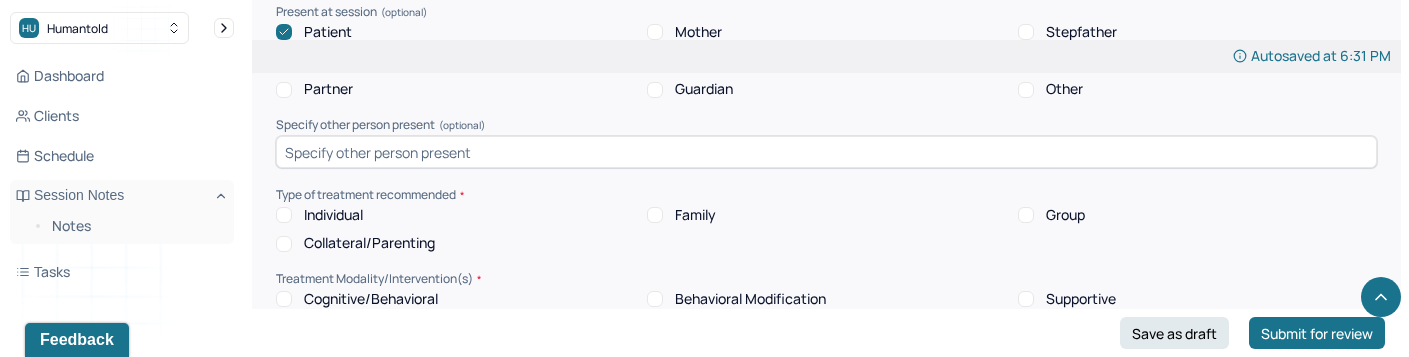 click on "Individual" at bounding box center [284, 215] 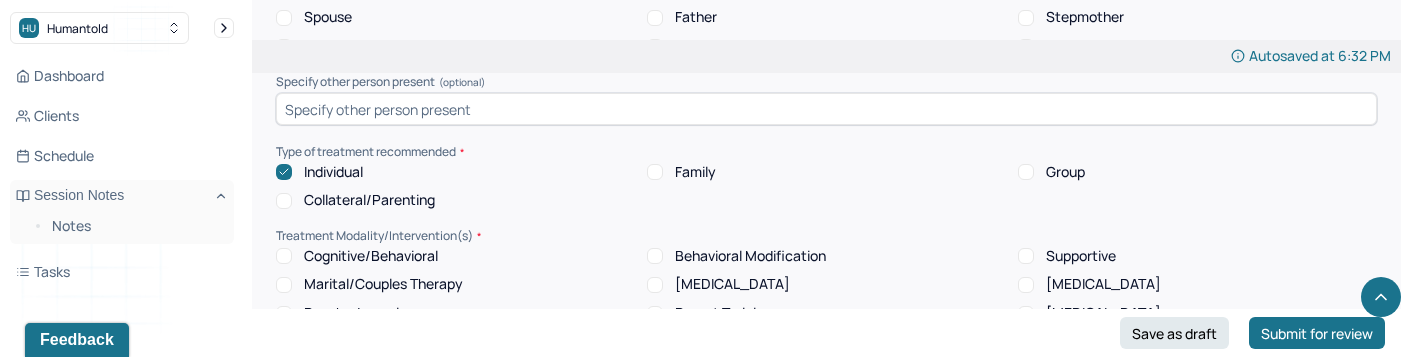 scroll, scrollTop: 3806, scrollLeft: 0, axis: vertical 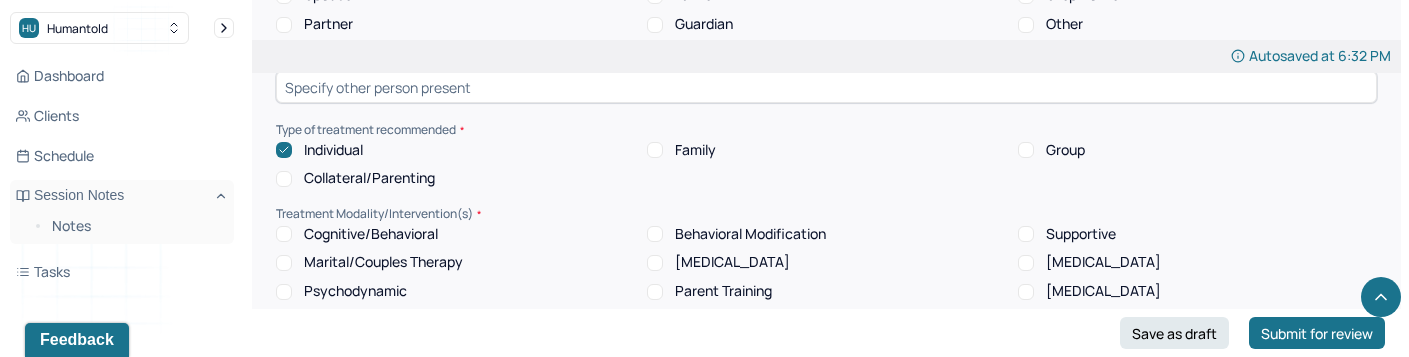 click on "Cognitive/Behavioral" at bounding box center (284, 234) 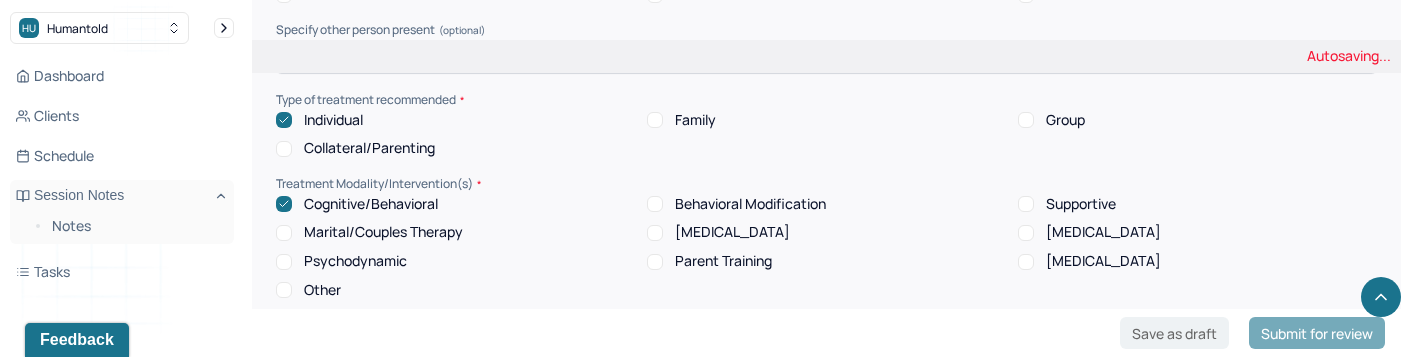 scroll, scrollTop: 3837, scrollLeft: 0, axis: vertical 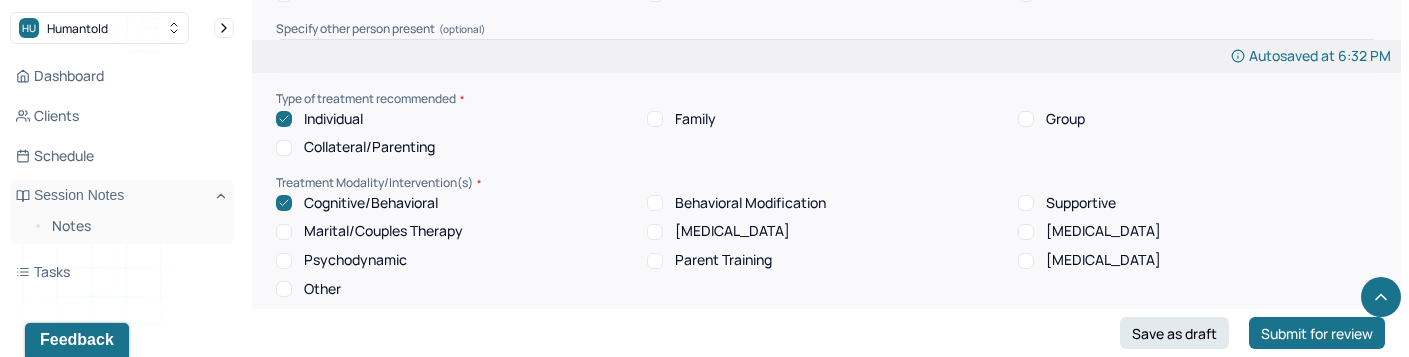 click on "Supportive" at bounding box center (1026, 203) 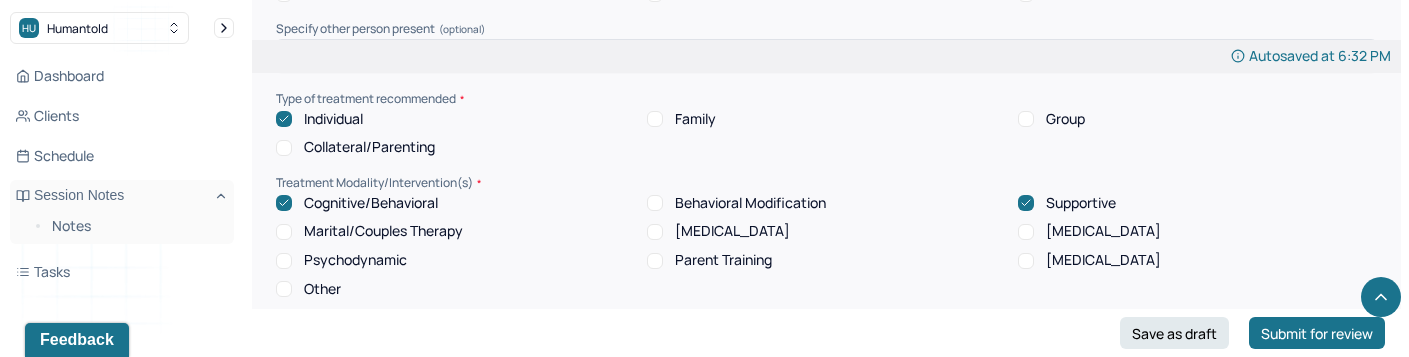 click on "[MEDICAL_DATA]" at bounding box center (1026, 232) 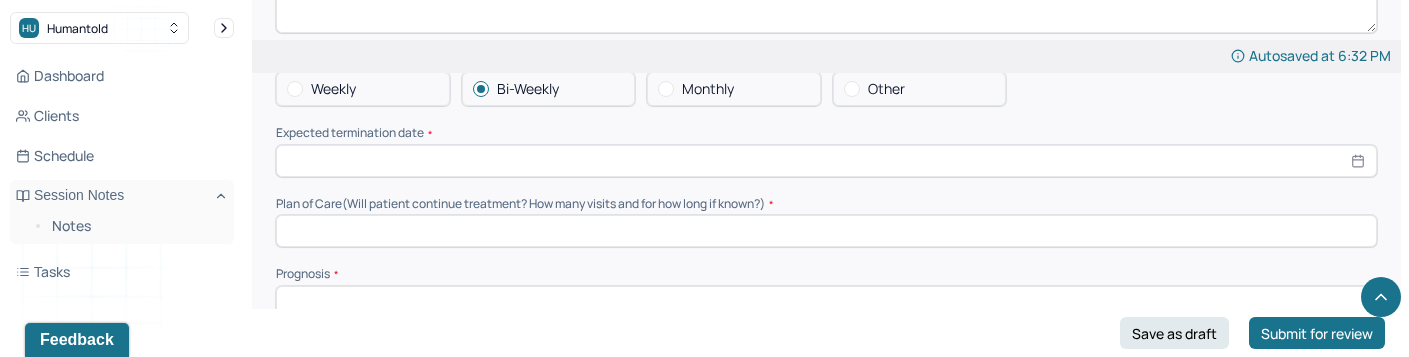 scroll, scrollTop: 4522, scrollLeft: 0, axis: vertical 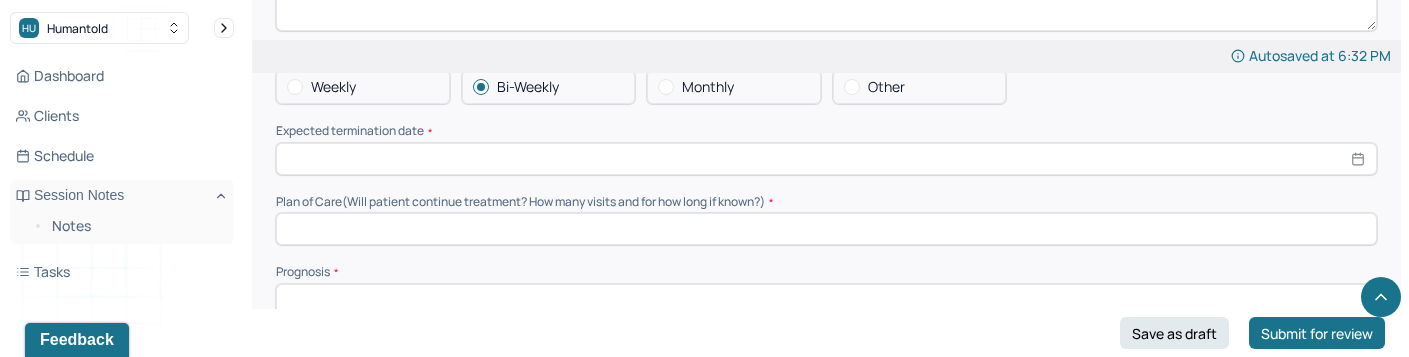 click at bounding box center (826, 159) 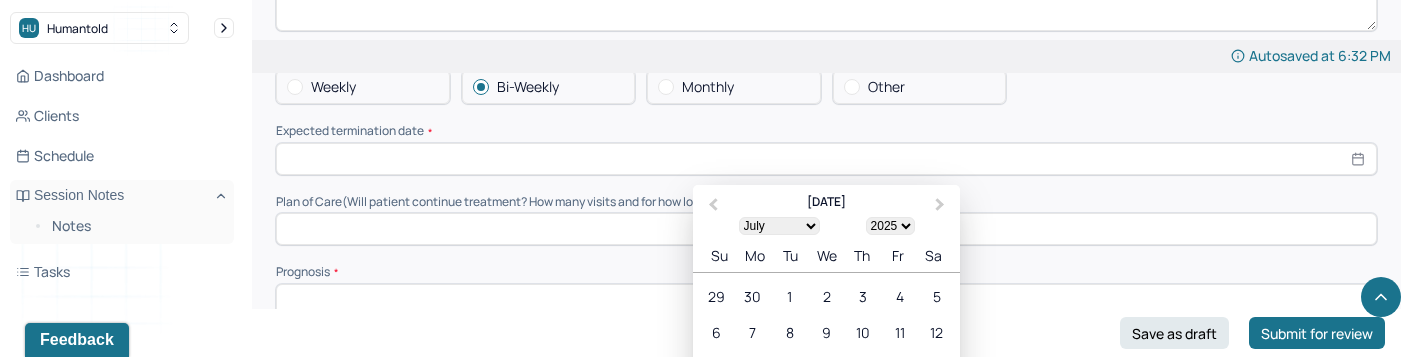 click on "January February March April May June July August September October November December" at bounding box center (779, 226) 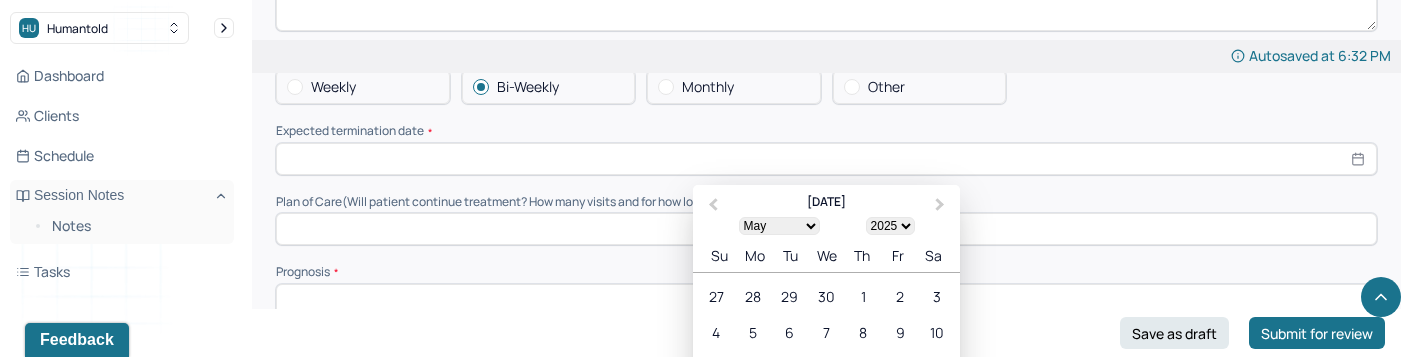 click on "1900 1901 1902 1903 1904 1905 1906 1907 1908 1909 1910 1911 1912 1913 1914 1915 1916 1917 1918 1919 1920 1921 1922 1923 1924 1925 1926 1927 1928 1929 1930 1931 1932 1933 1934 1935 1936 1937 1938 1939 1940 1941 1942 1943 1944 1945 1946 1947 1948 1949 1950 1951 1952 1953 1954 1955 1956 1957 1958 1959 1960 1961 1962 1963 1964 1965 1966 1967 1968 1969 1970 1971 1972 1973 1974 1975 1976 1977 1978 1979 1980 1981 1982 1983 1984 1985 1986 1987 1988 1989 1990 1991 1992 1993 1994 1995 1996 1997 1998 1999 2000 2001 2002 2003 2004 2005 2006 2007 2008 2009 2010 2011 2012 2013 2014 2015 2016 2017 2018 2019 2020 2021 2022 2023 2024 2025 2026 2027 2028 2029 2030 2031 2032 2033 2034 2035 2036 2037 2038 2039 2040 2041 2042 2043 2044 2045 2046 2047 2048 2049 2050 2051 2052 2053 2054 2055 2056 2057 2058 2059 2060 2061 2062 2063 2064 2065 2066 2067 2068 2069 2070 2071 2072 2073 2074 2075 2076 2077 2078 2079 2080 2081 2082 2083 2084 2085 2086 2087 2088 2089 2090 2091 2092 2093 2094 2095 2096 2097 2098 2099 2100" at bounding box center (890, 226) 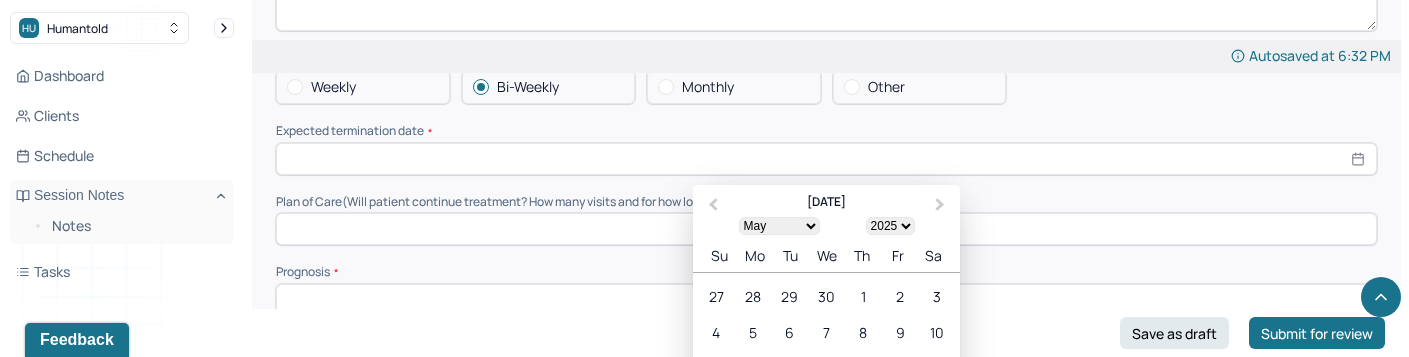 select on "2026" 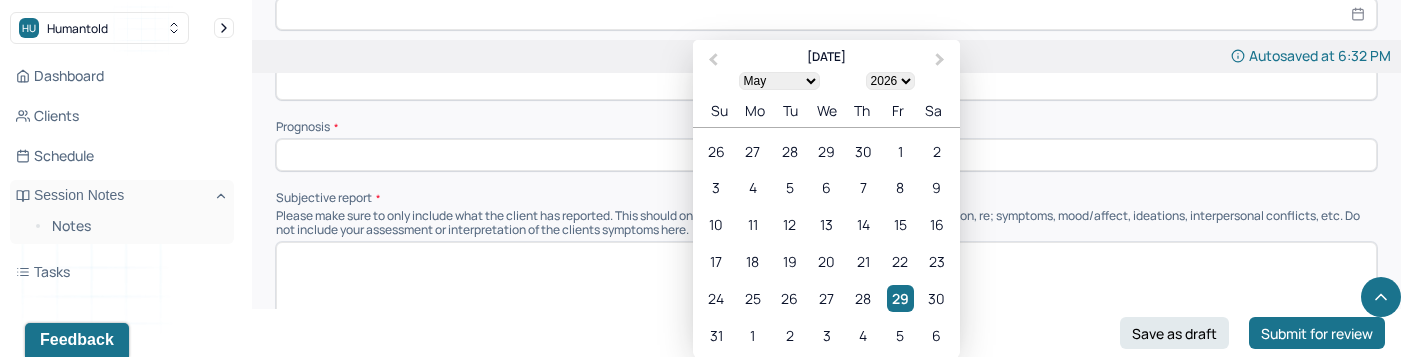 scroll, scrollTop: 4674, scrollLeft: 0, axis: vertical 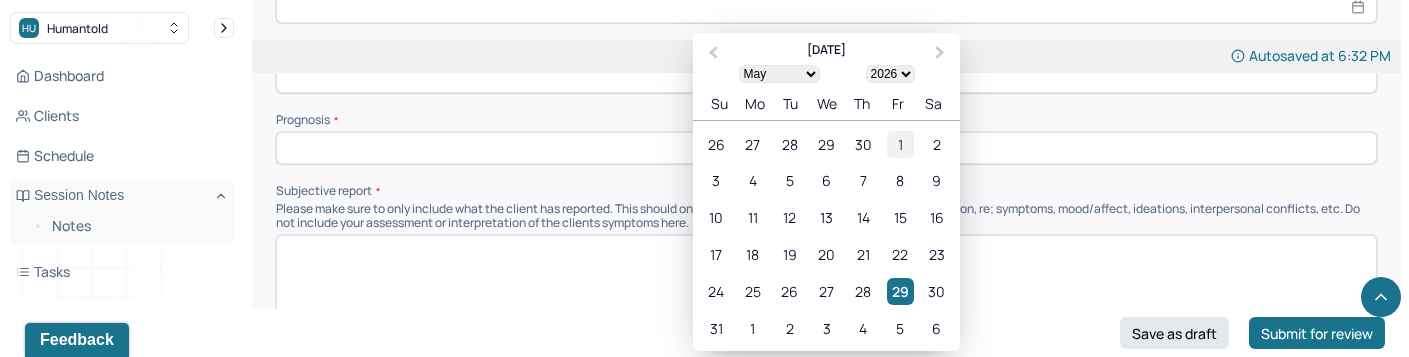 click on "1" at bounding box center [900, 143] 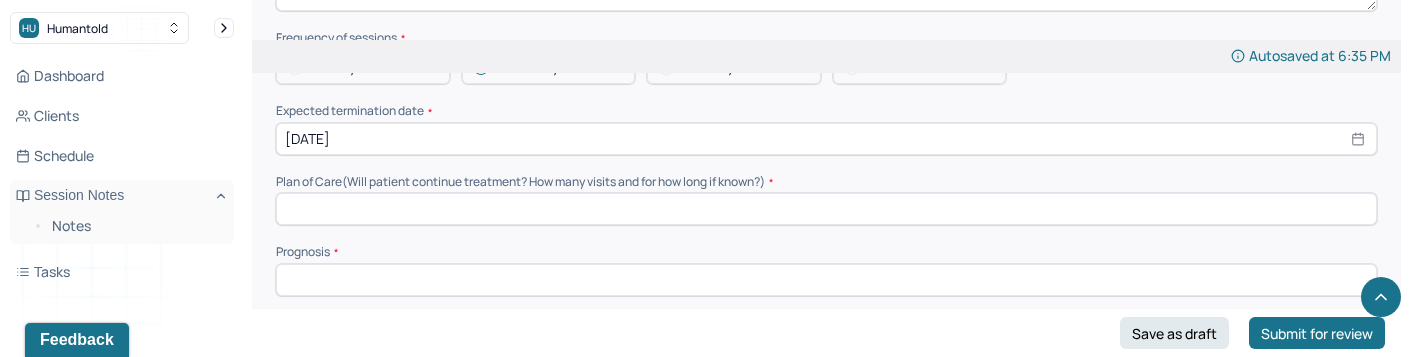 scroll, scrollTop: 4537, scrollLeft: 0, axis: vertical 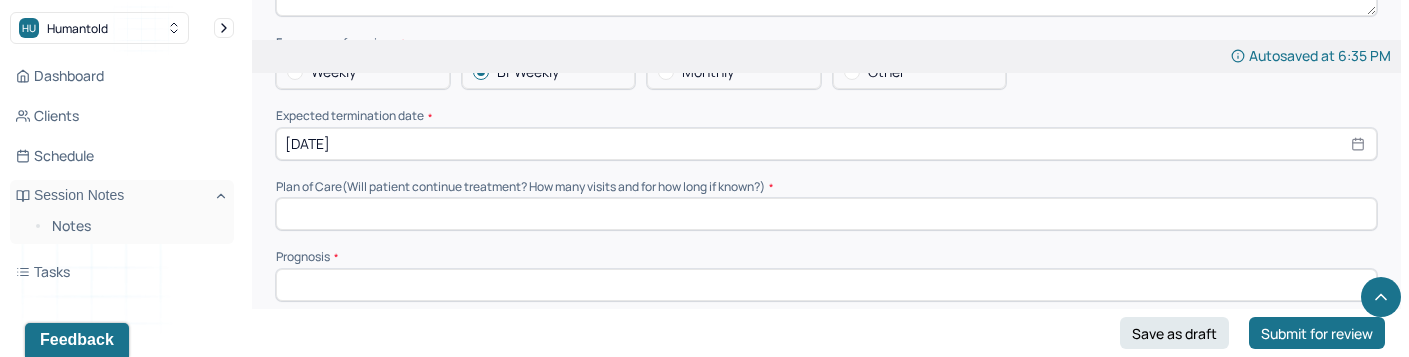click at bounding box center (826, 214) 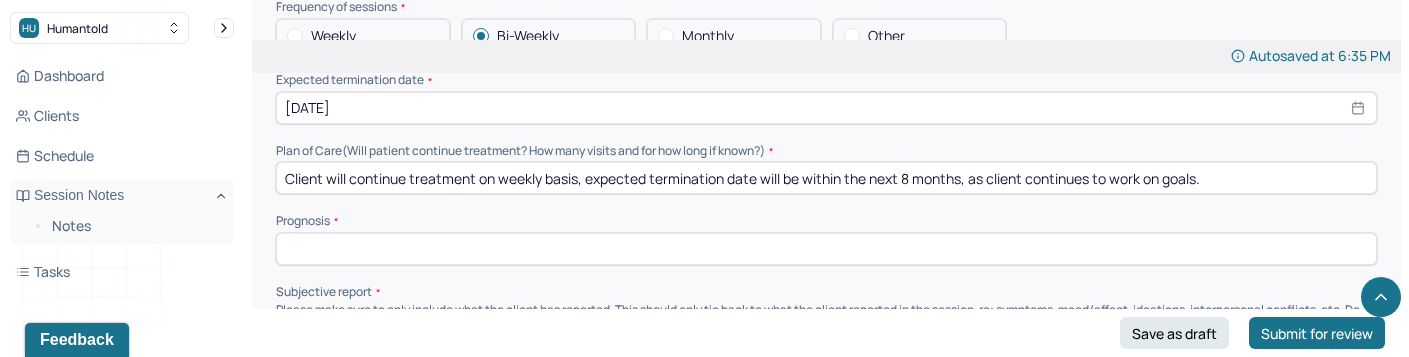 scroll, scrollTop: 4574, scrollLeft: 0, axis: vertical 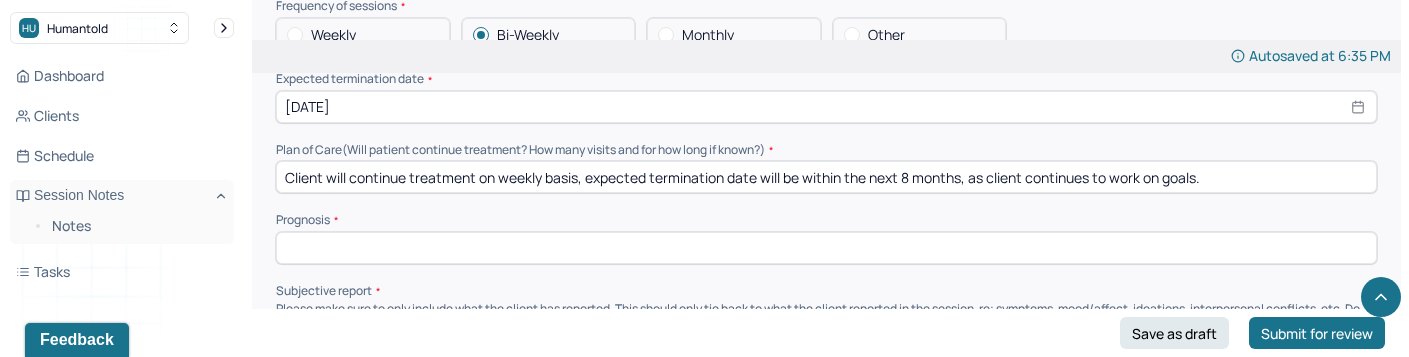 click at bounding box center [826, 248] 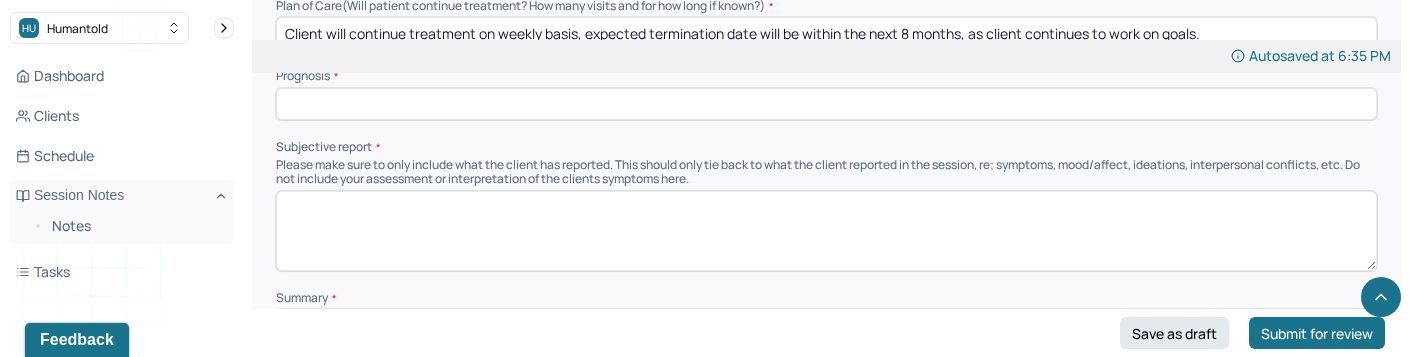 scroll, scrollTop: 4735, scrollLeft: 0, axis: vertical 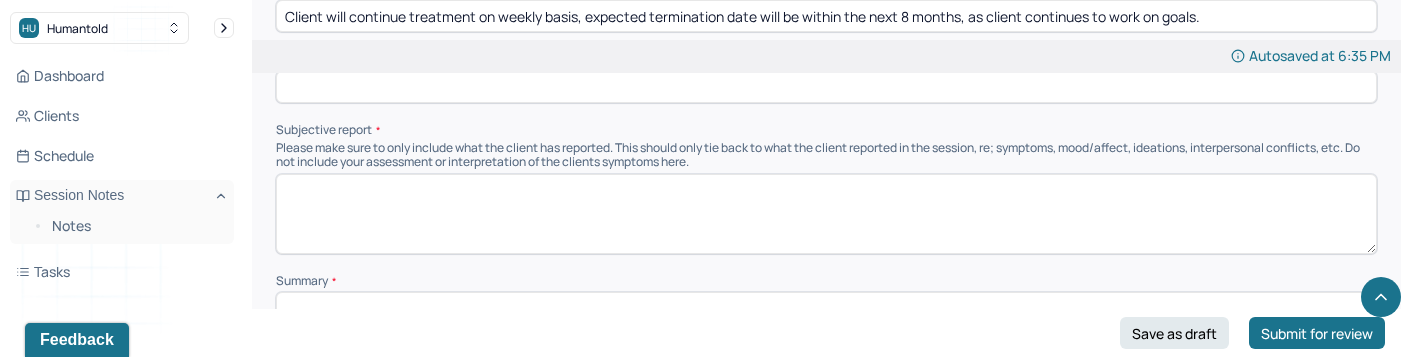 click at bounding box center (826, 214) 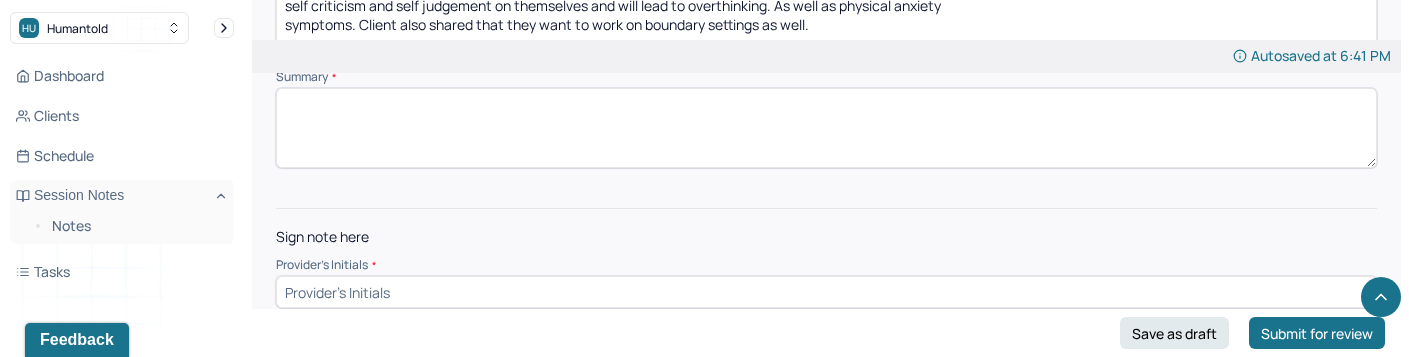 scroll, scrollTop: 4943, scrollLeft: 0, axis: vertical 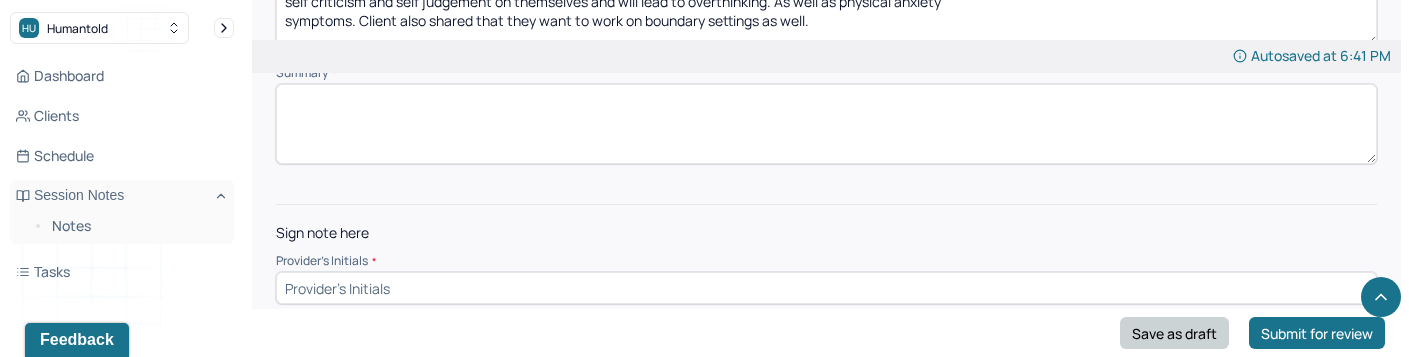 type on "Client mentioned anxiety can get in the way of performance with family and clients. client also shared that
self criticism and self judgement on themselves and will lead to overthinking. As well as physical anxiety
symptoms. Client also shared that they want to work on boundary settings as well." 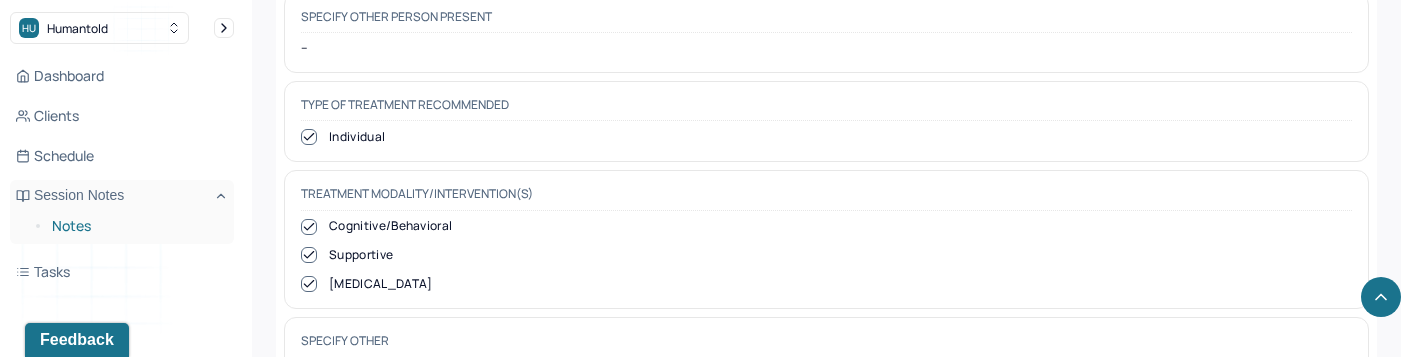 click on "Notes" at bounding box center [135, 226] 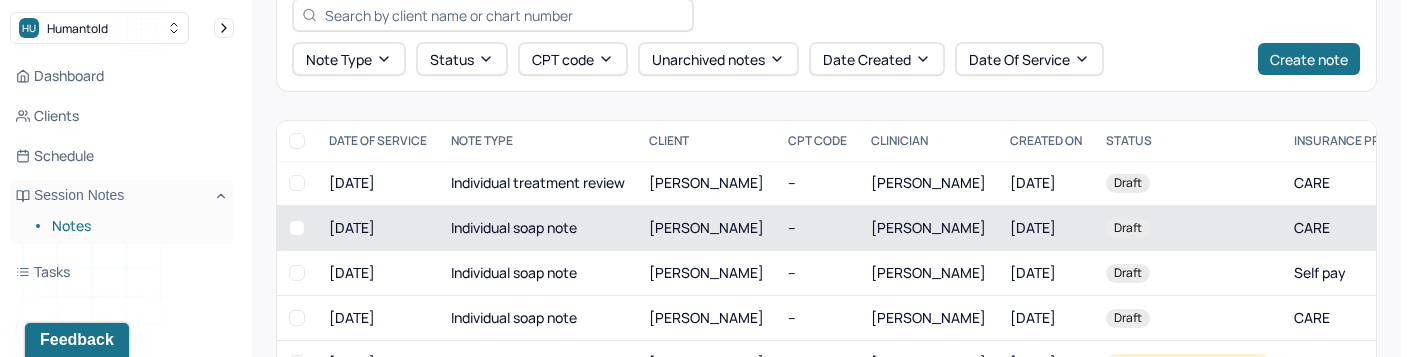 scroll, scrollTop: 111, scrollLeft: 0, axis: vertical 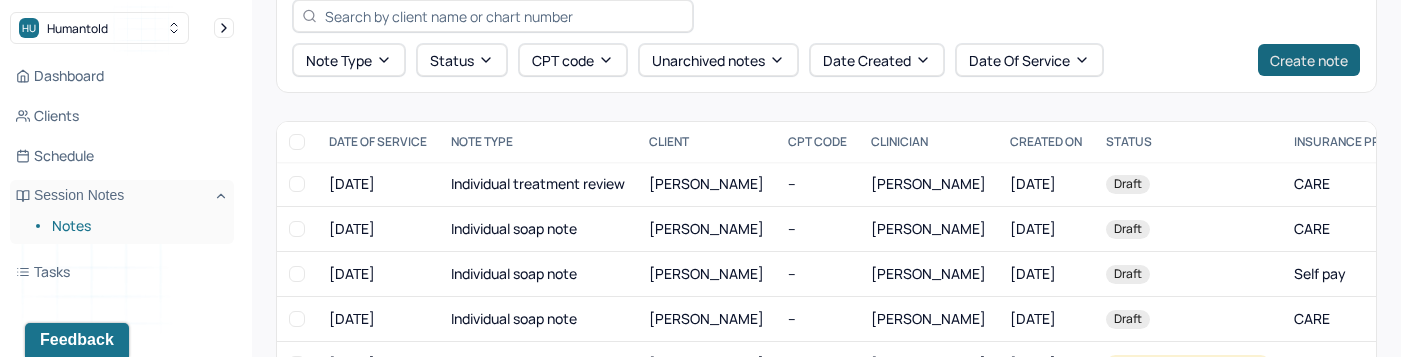 click on "Create note" at bounding box center (1309, 60) 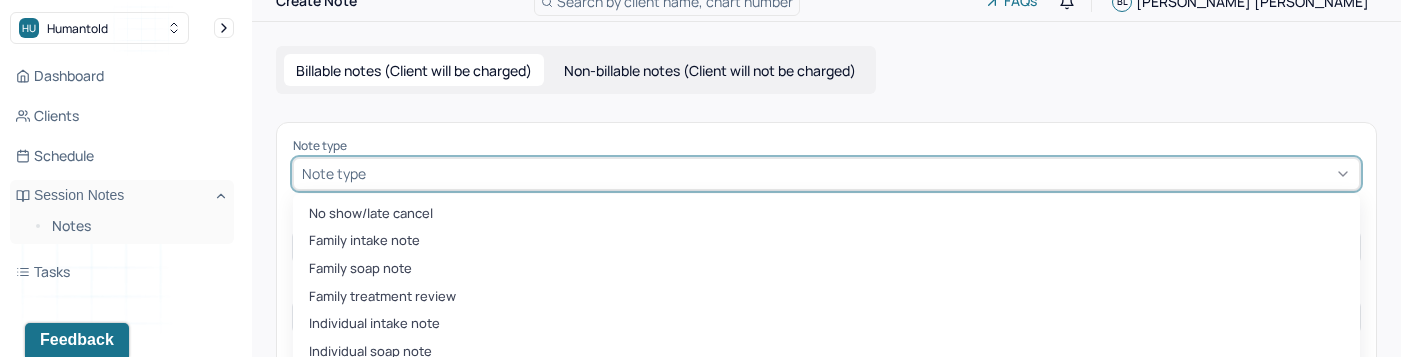 click on "No show/late cancel, 1 of 10. 10 results available. Use Up and Down to choose options, press Enter to select the currently focused option, press Escape to exit the menu, press Tab to select the option and exit the menu. Note type No show/late cancel Family intake note Family soap note Family treatment review Individual intake note Individual soap note Individual treatment review Minor intake note Record of disclosure Termination note" at bounding box center [826, 174] 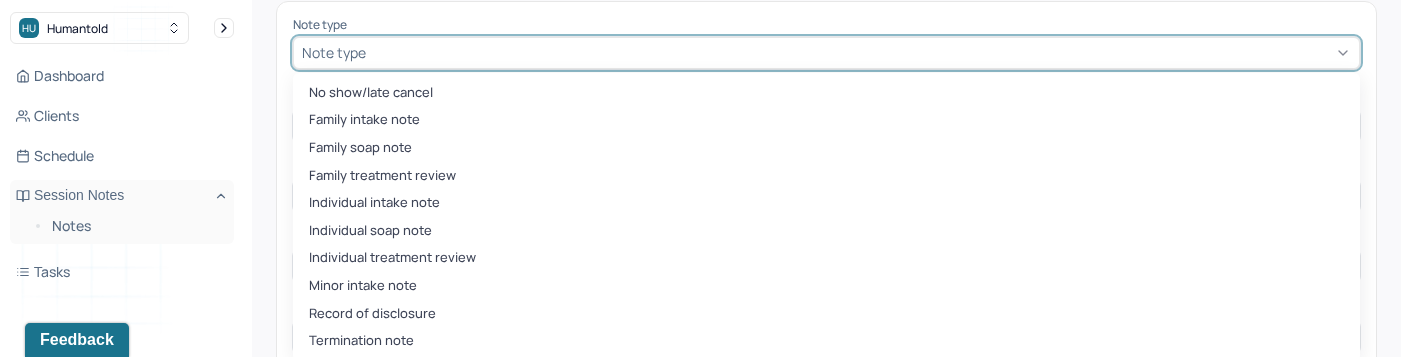 scroll, scrollTop: 180, scrollLeft: 0, axis: vertical 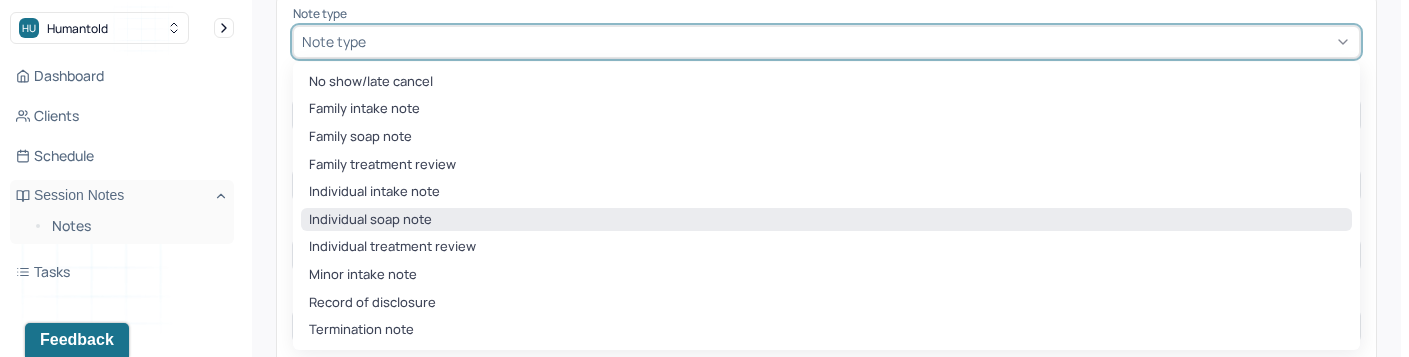 click on "Individual soap note" at bounding box center (826, 220) 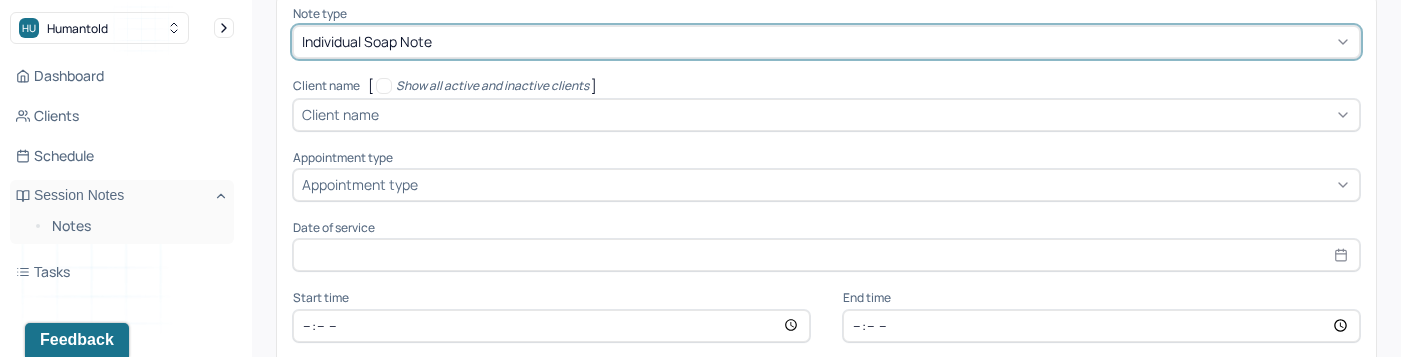click on "Client name" at bounding box center [826, 115] 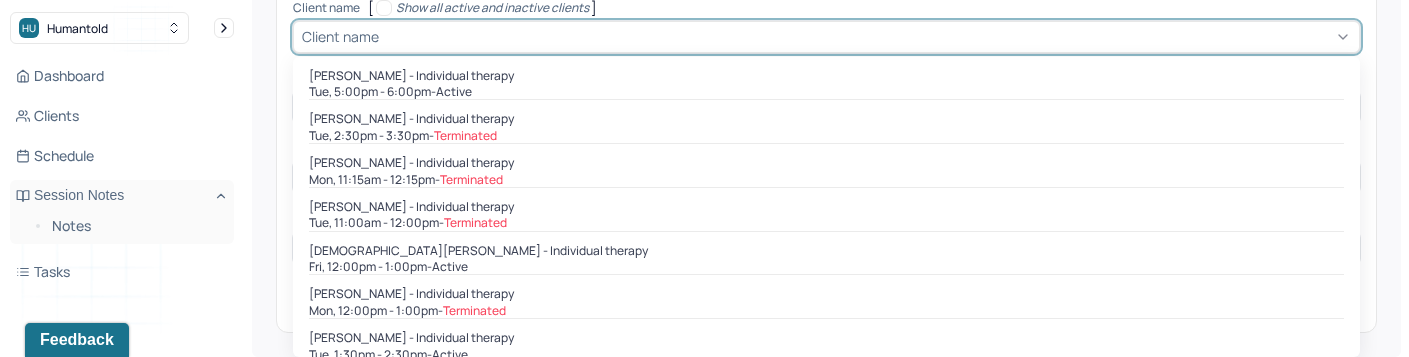 scroll, scrollTop: 265, scrollLeft: 0, axis: vertical 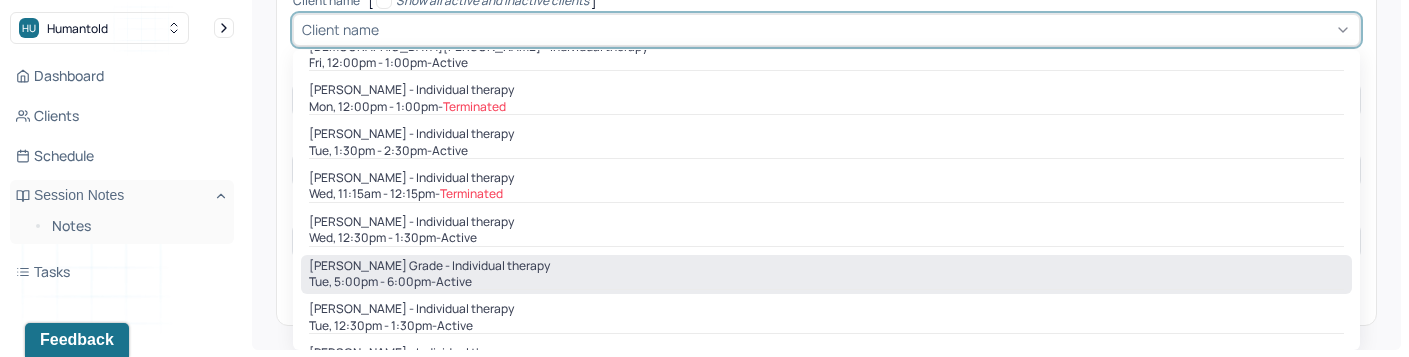 click on "Tue, 5:00pm - 6:00pm  -  active" at bounding box center (826, 282) 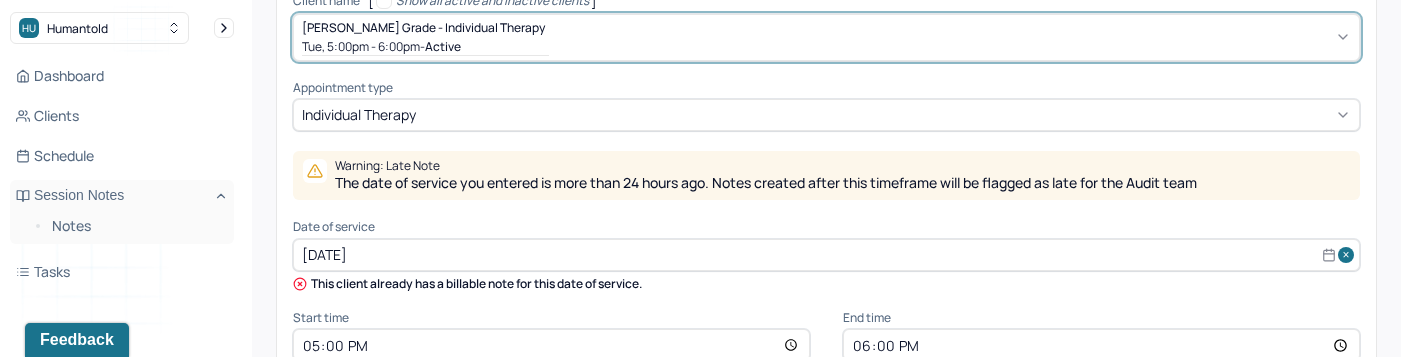 click on "[DATE]" at bounding box center [826, 255] 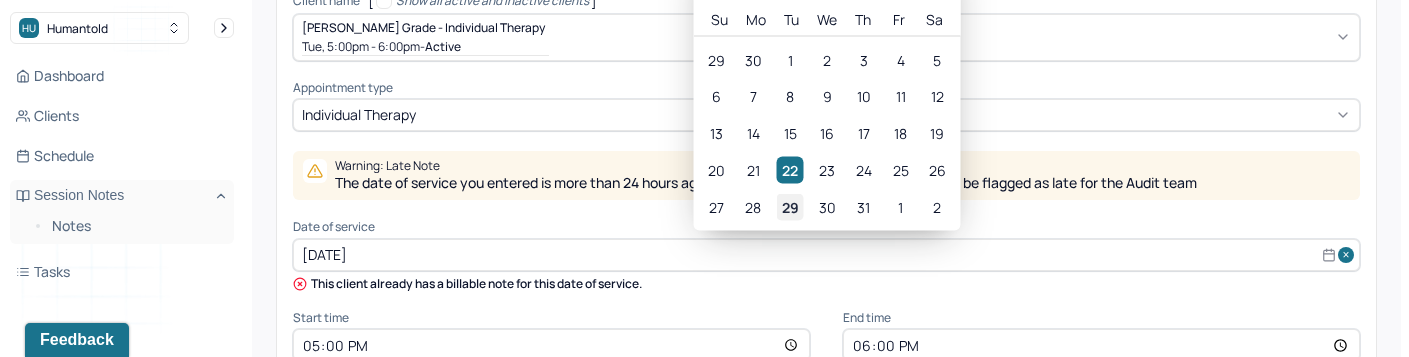 click on "29" at bounding box center [790, 206] 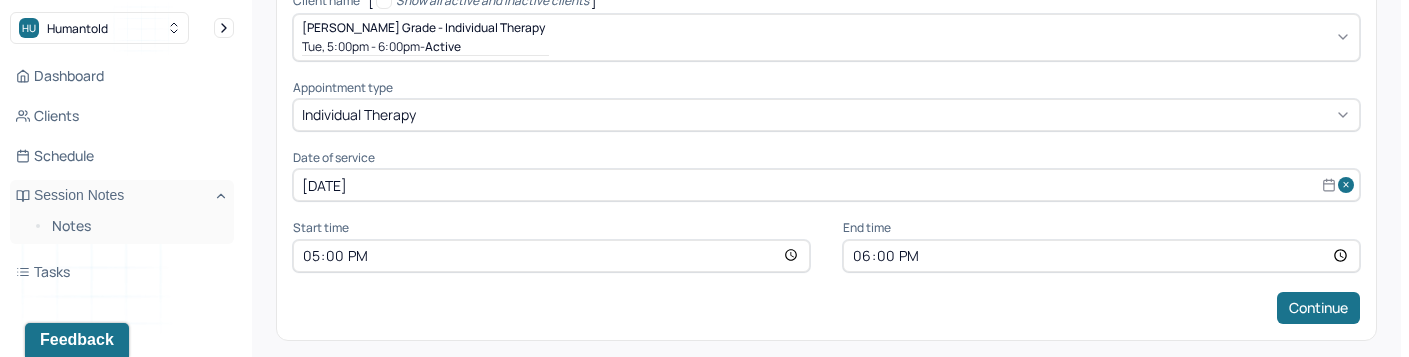 scroll, scrollTop: 278, scrollLeft: 0, axis: vertical 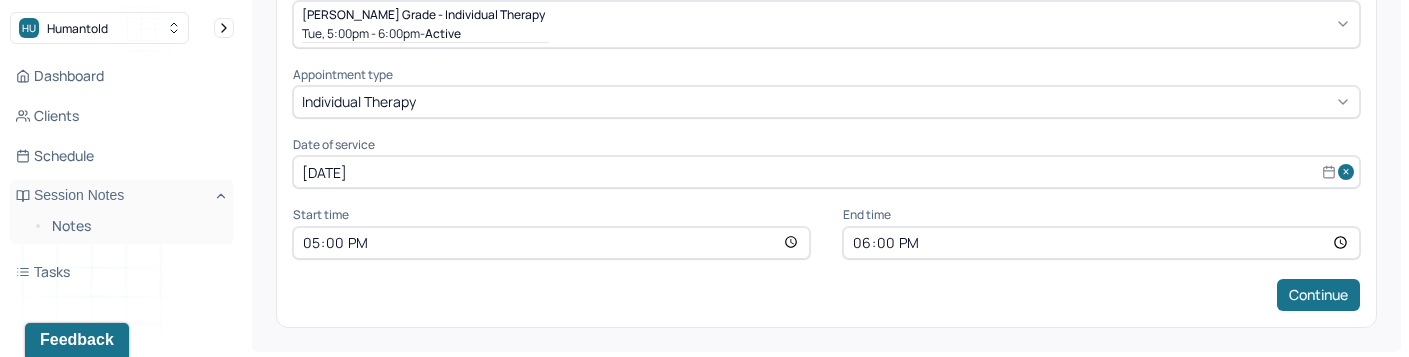 click on "17:00" at bounding box center (551, 243) 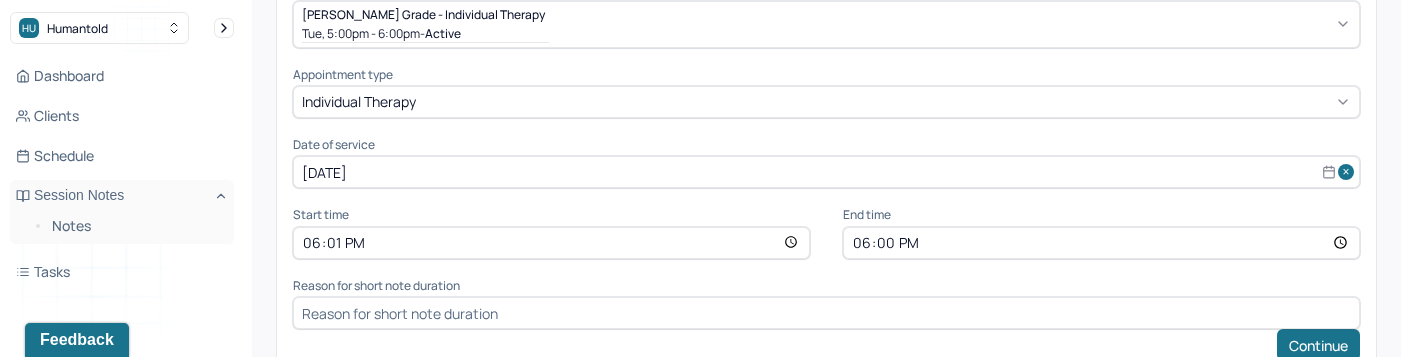 type on "18:15" 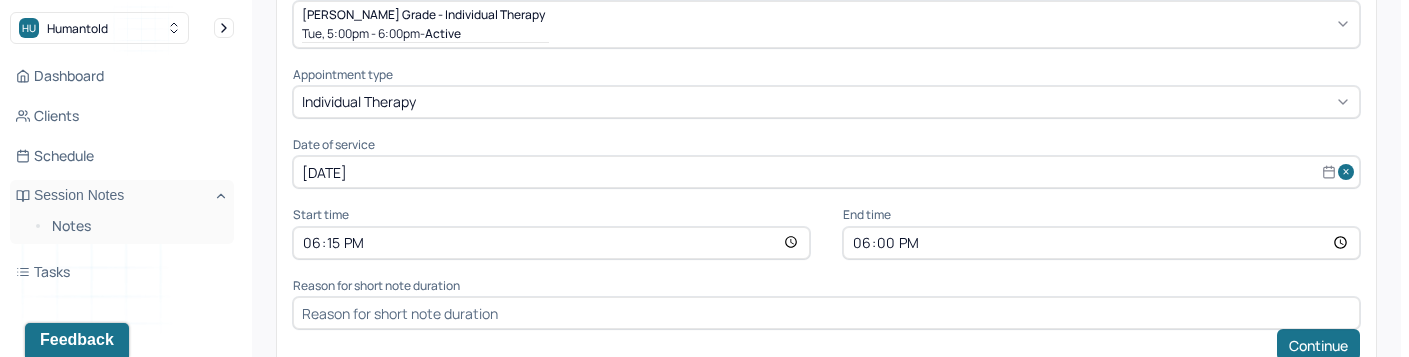click on "18:00" at bounding box center (1101, 243) 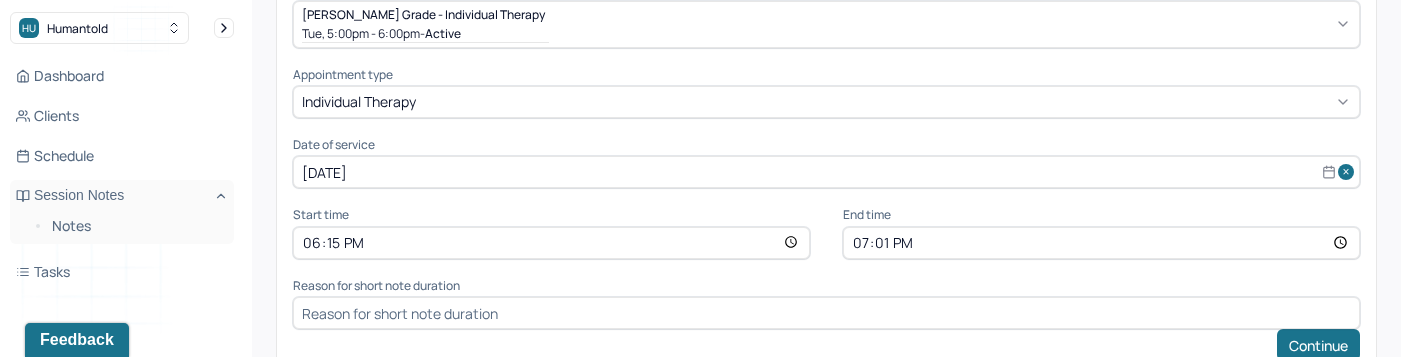 type on "19:15" 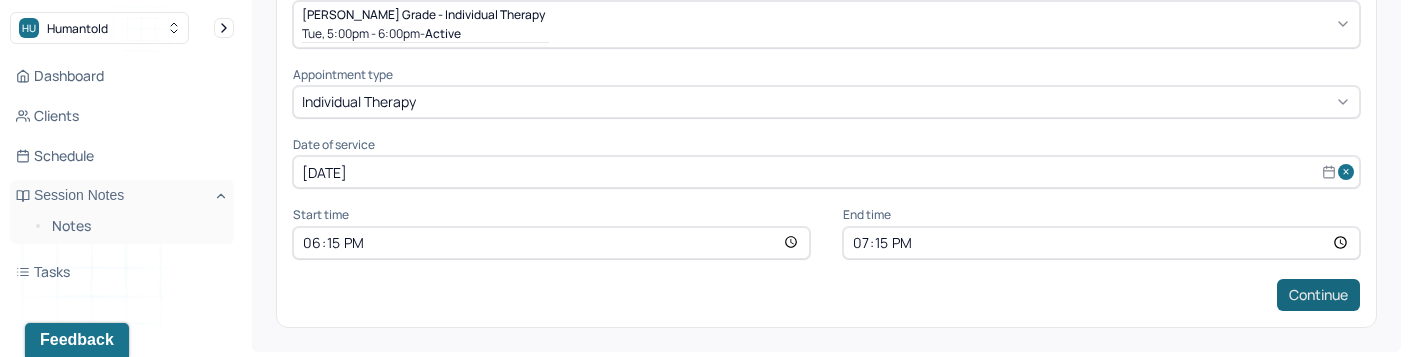 click on "Continue" at bounding box center (1318, 295) 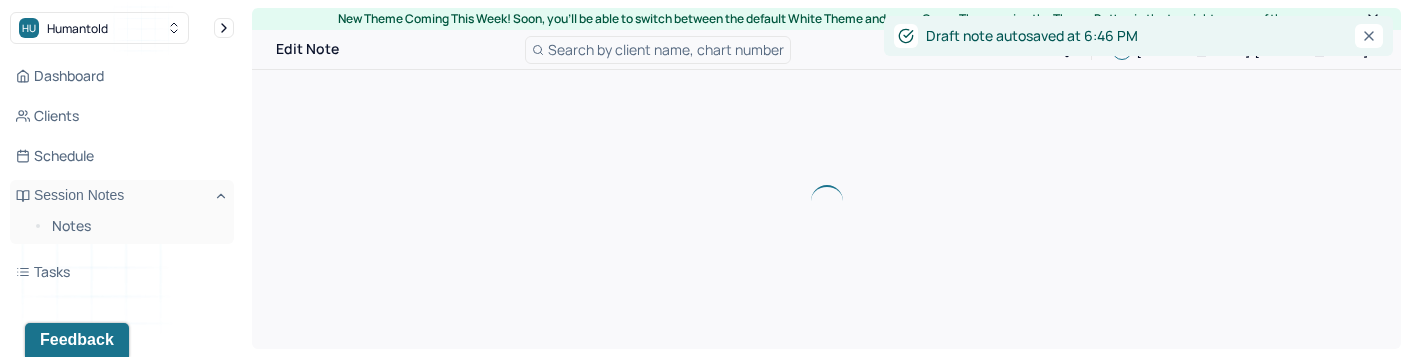 scroll, scrollTop: 0, scrollLeft: 0, axis: both 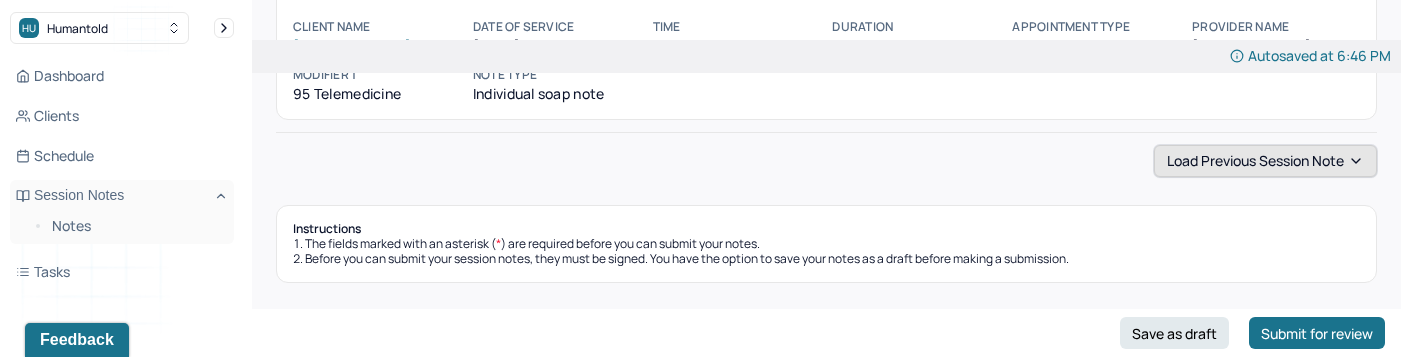 click on "Load previous session note" at bounding box center (1265, 161) 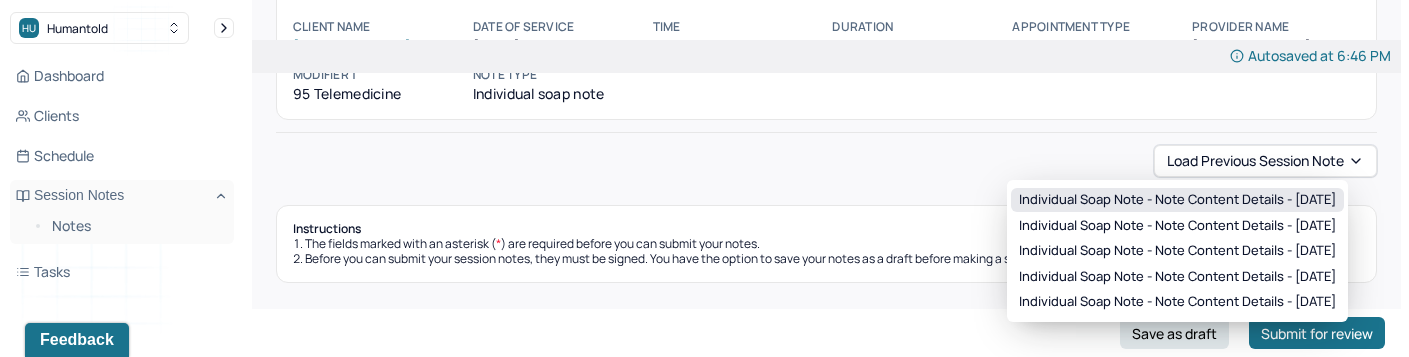 click on "Individual soap note   - Note content Details -   [DATE]" at bounding box center [1177, 200] 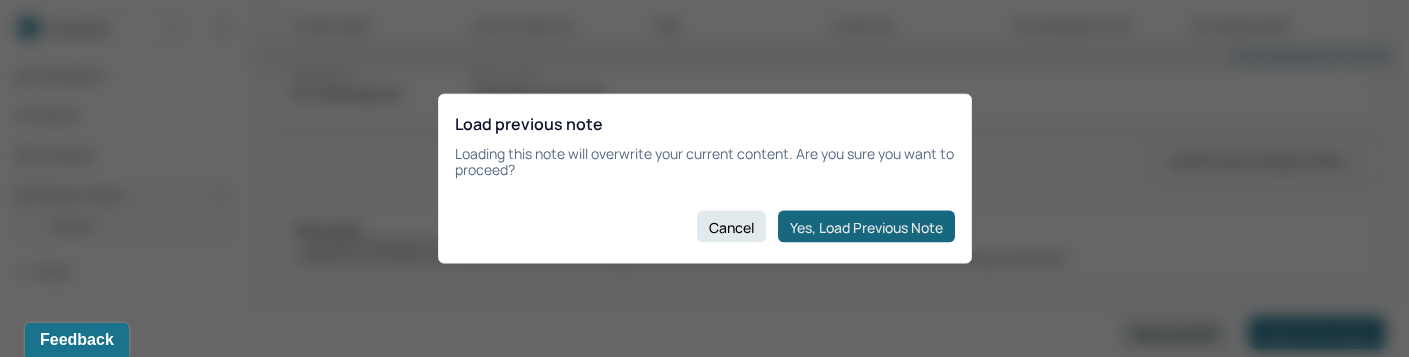 click on "Yes, Load Previous Note" at bounding box center [866, 227] 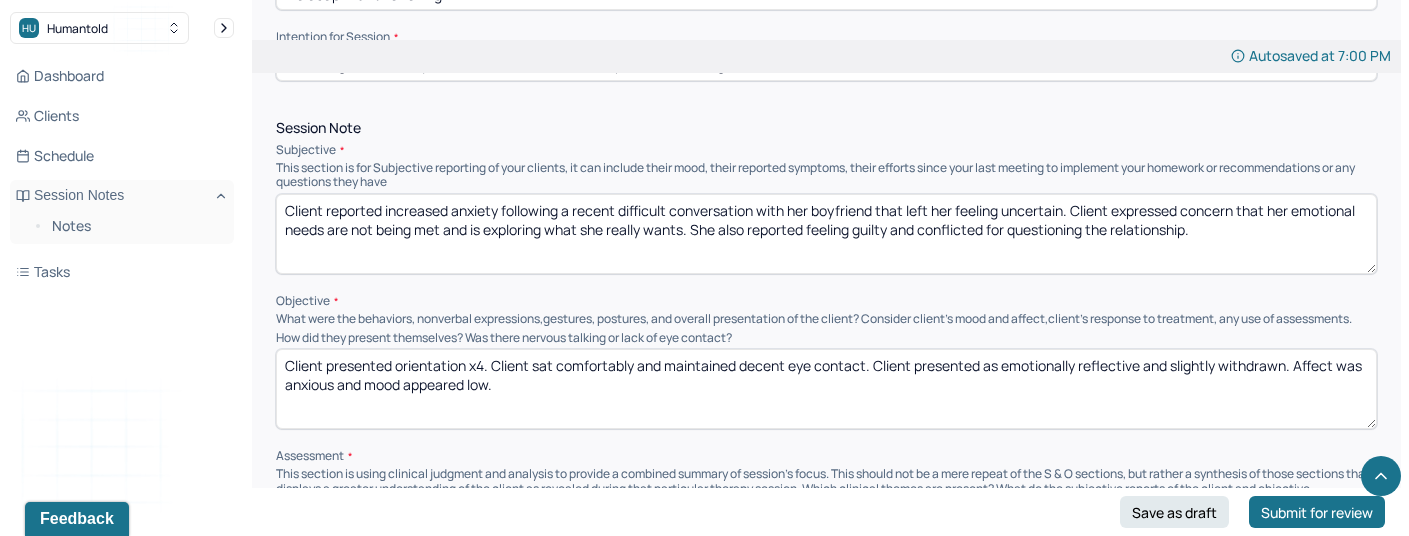 scroll, scrollTop: 1143, scrollLeft: 0, axis: vertical 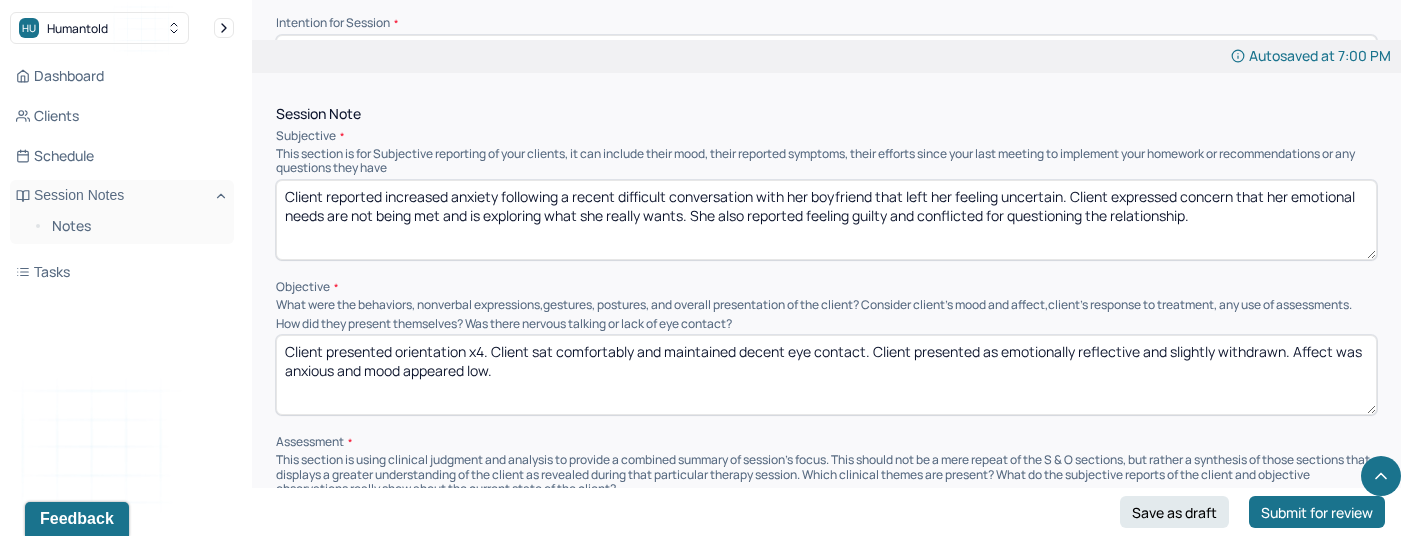 click on "Client reported increased anxiety following a recent difficult conversation with her boyfriend that left her feeling uncertain. Client expressed concern that her emotional needs are not being met and is exploring what she really wants. She also reported feeling guilty and conflicted for questioning the relationship." at bounding box center (826, 220) 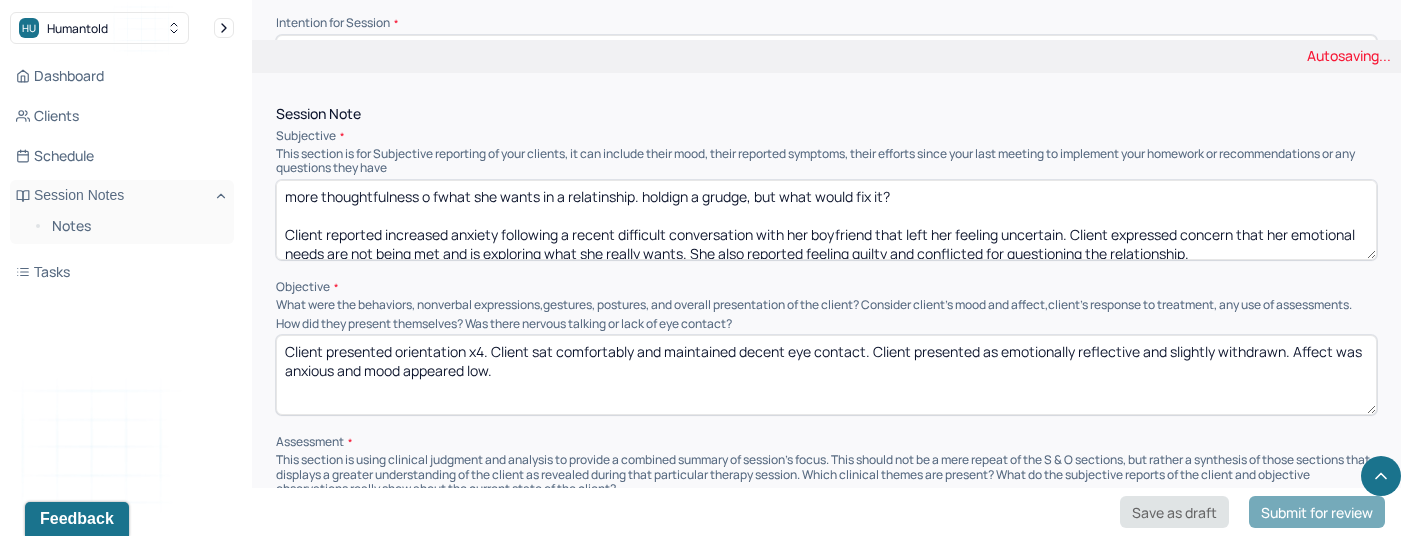 type on "more thoughtfulness o fwhat she wants in a relatinship. holdign a grudge, but what would fix it?
Client reported increased anxiety following a recent difficult conversation with her boyfriend that left her feeling uncertain. Client expressed concern that her emotional needs are not being met and is exploring what she really wants. She also reported feeling guilty and conflicted for questioning the relationship." 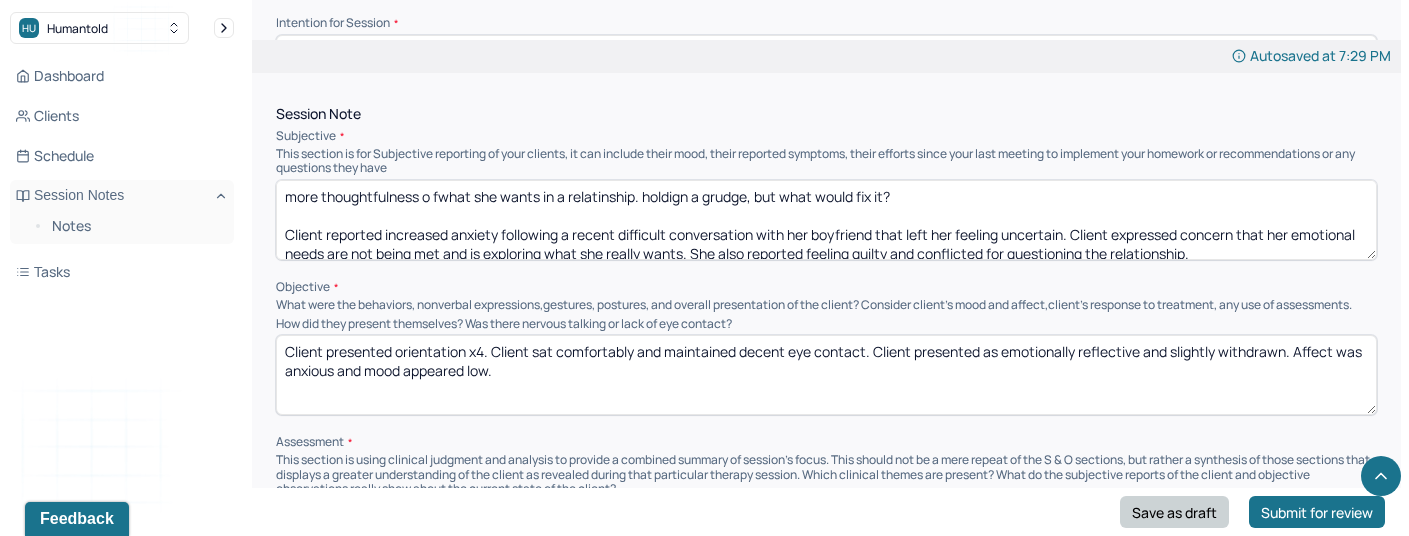 click on "Save as draft" at bounding box center [1174, 512] 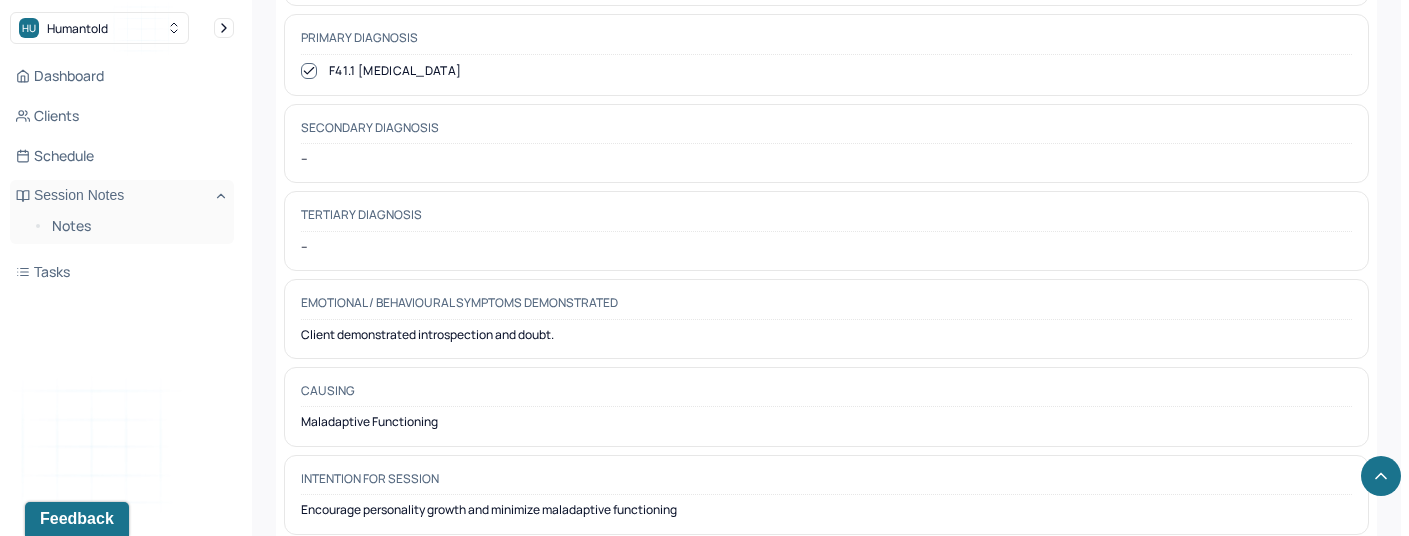 click on "Dashboard Clients Schedule Session Notes Notes Tasks" at bounding box center [122, 174] 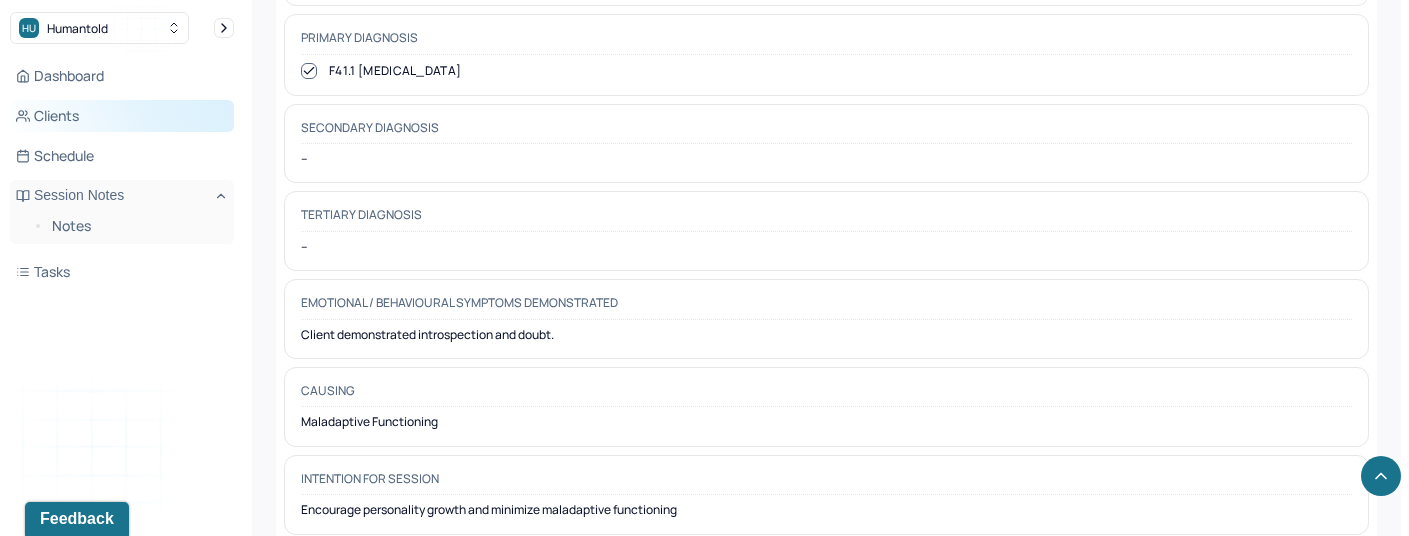 click on "Clients" at bounding box center [122, 116] 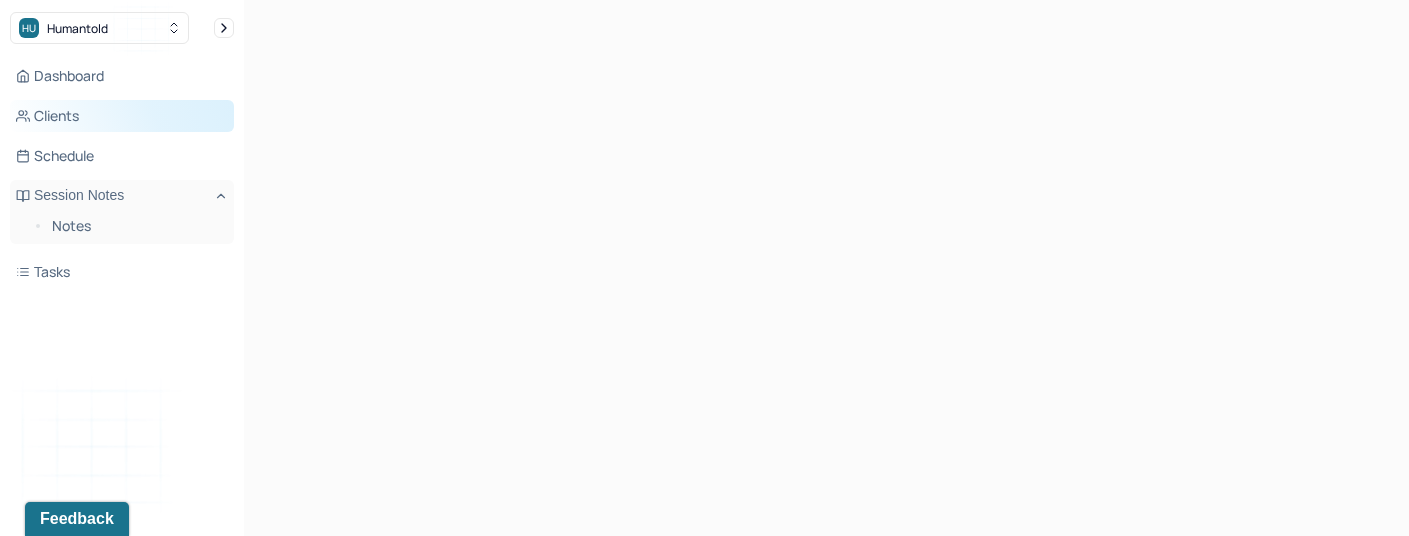 scroll, scrollTop: 0, scrollLeft: 0, axis: both 